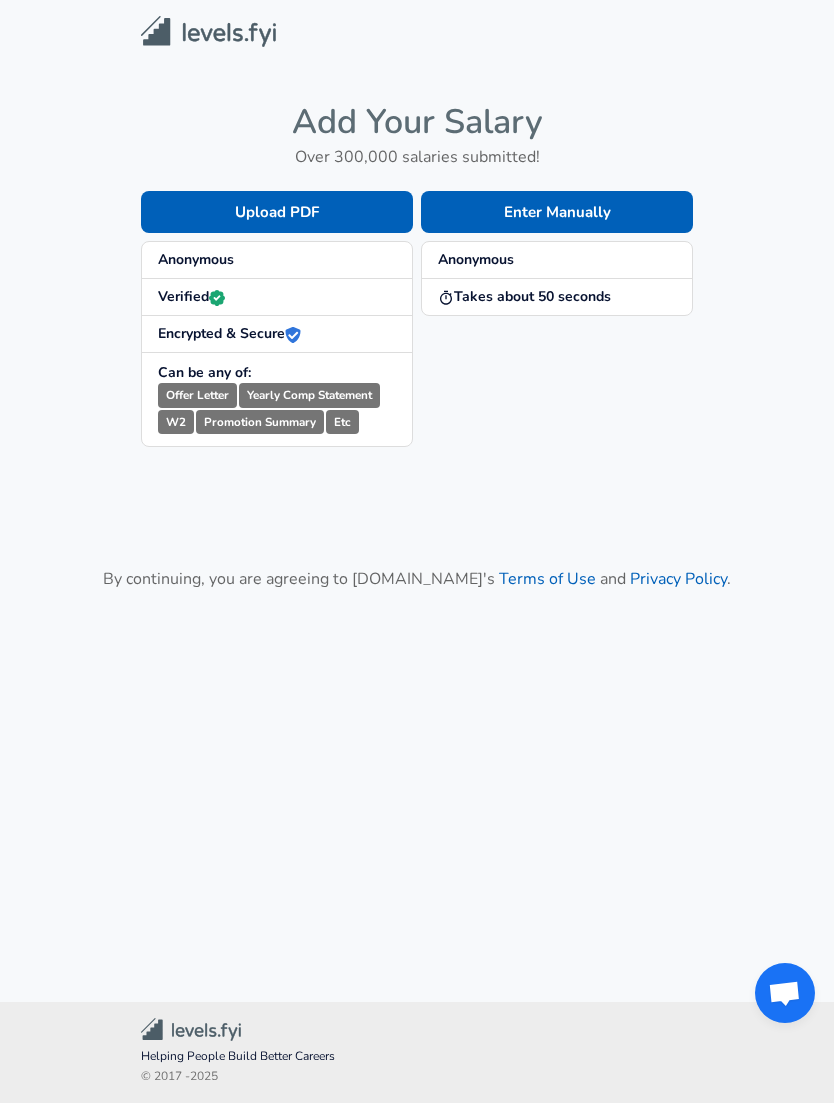 scroll, scrollTop: 0, scrollLeft: 0, axis: both 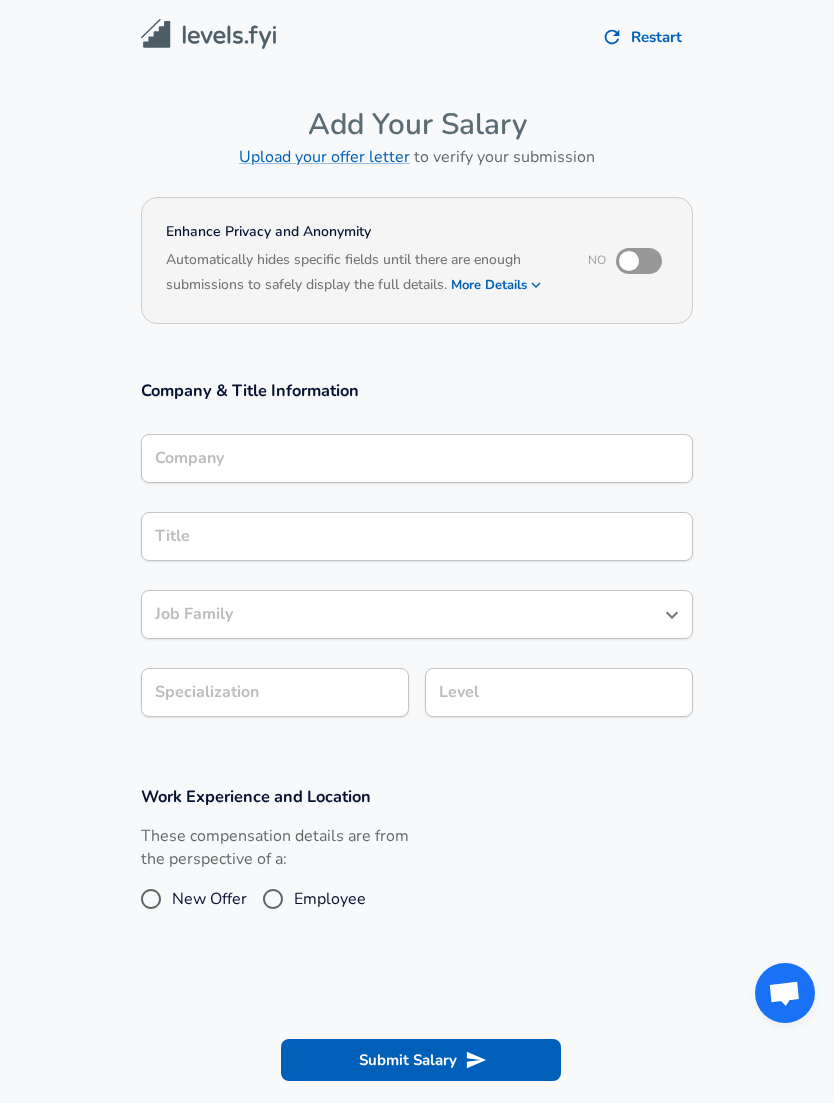 click on "Company" at bounding box center [417, 458] 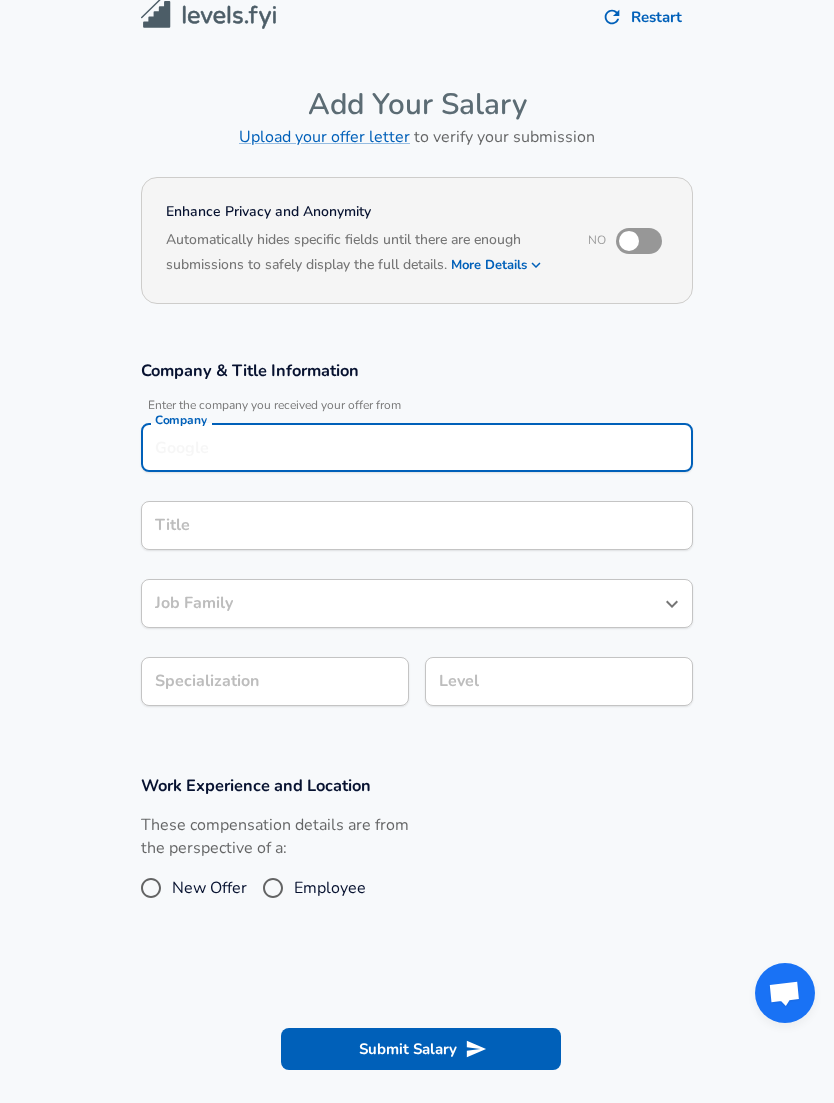scroll, scrollTop: 0, scrollLeft: 0, axis: both 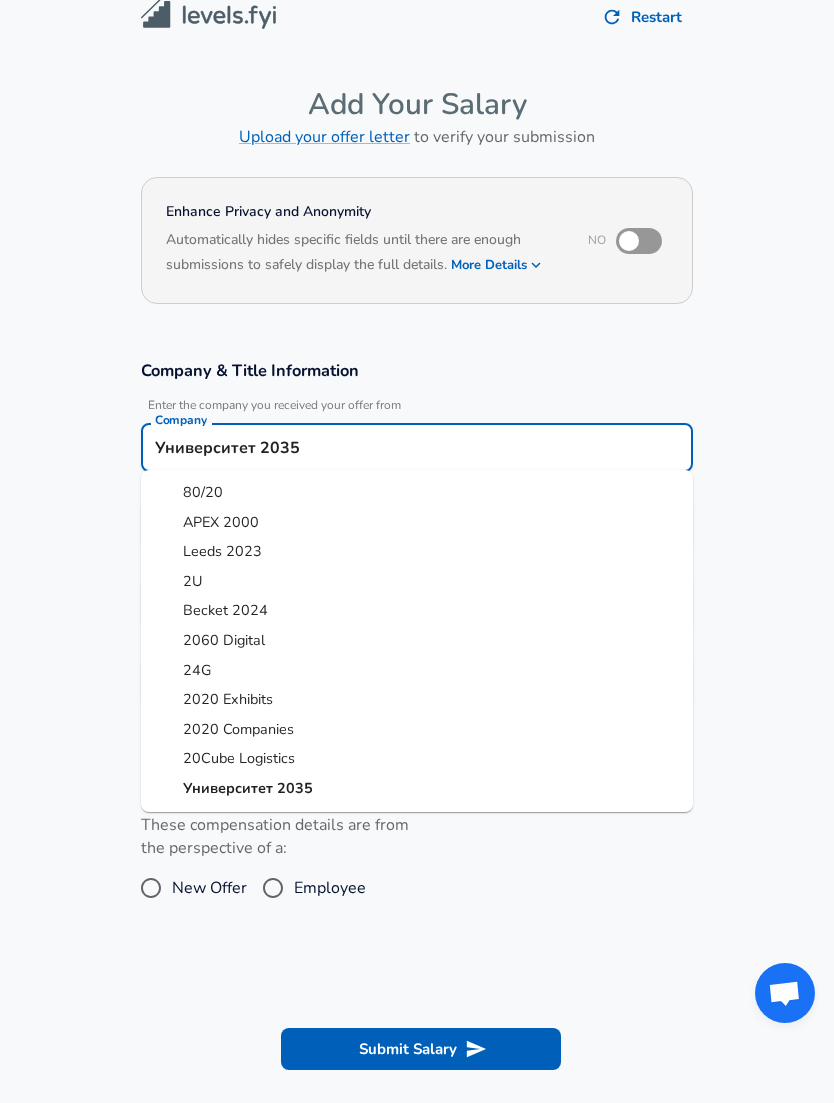 click on "Университет 2035" at bounding box center [417, 447] 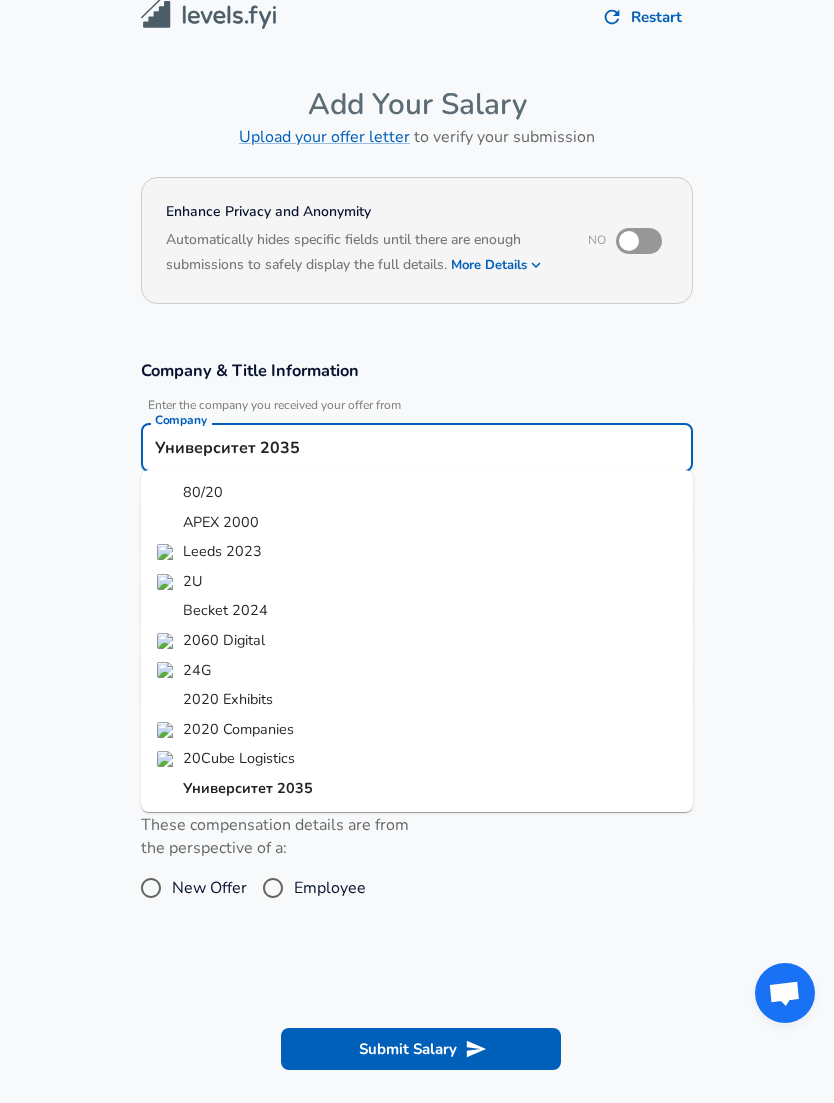 click on "Университет 2035" at bounding box center [417, 447] 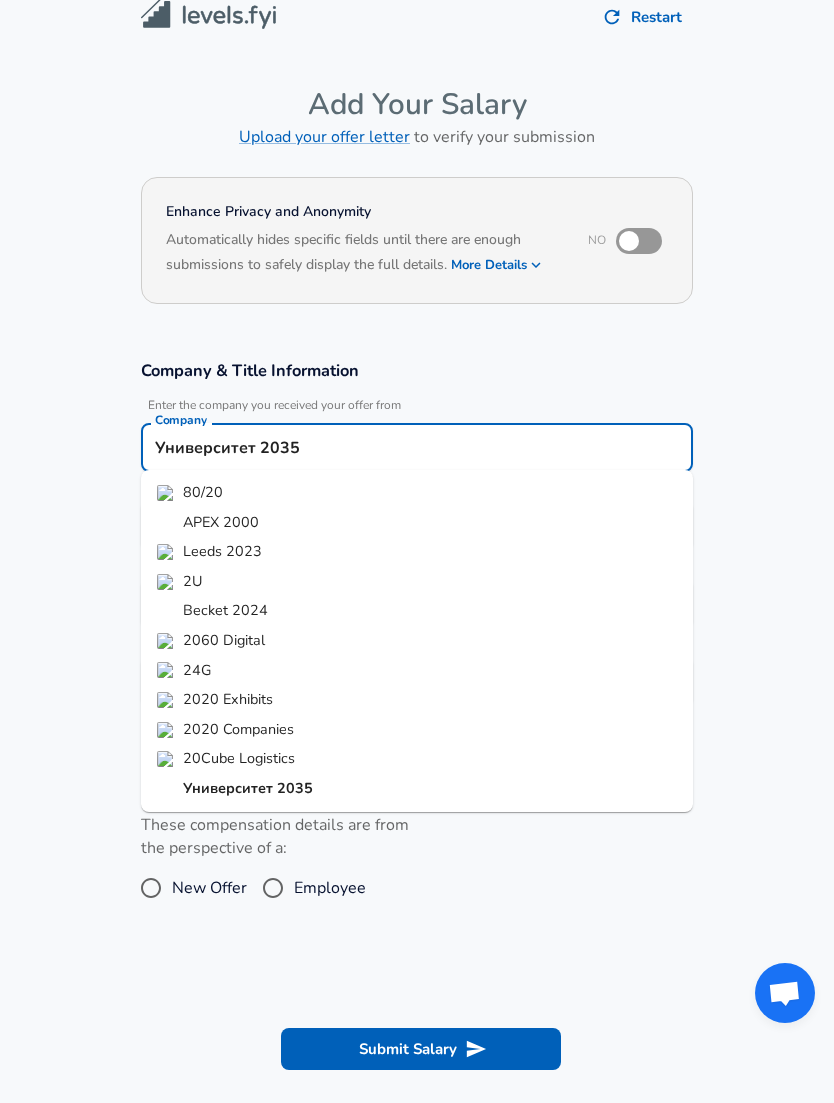 click on "Университет 2035" at bounding box center [417, 447] 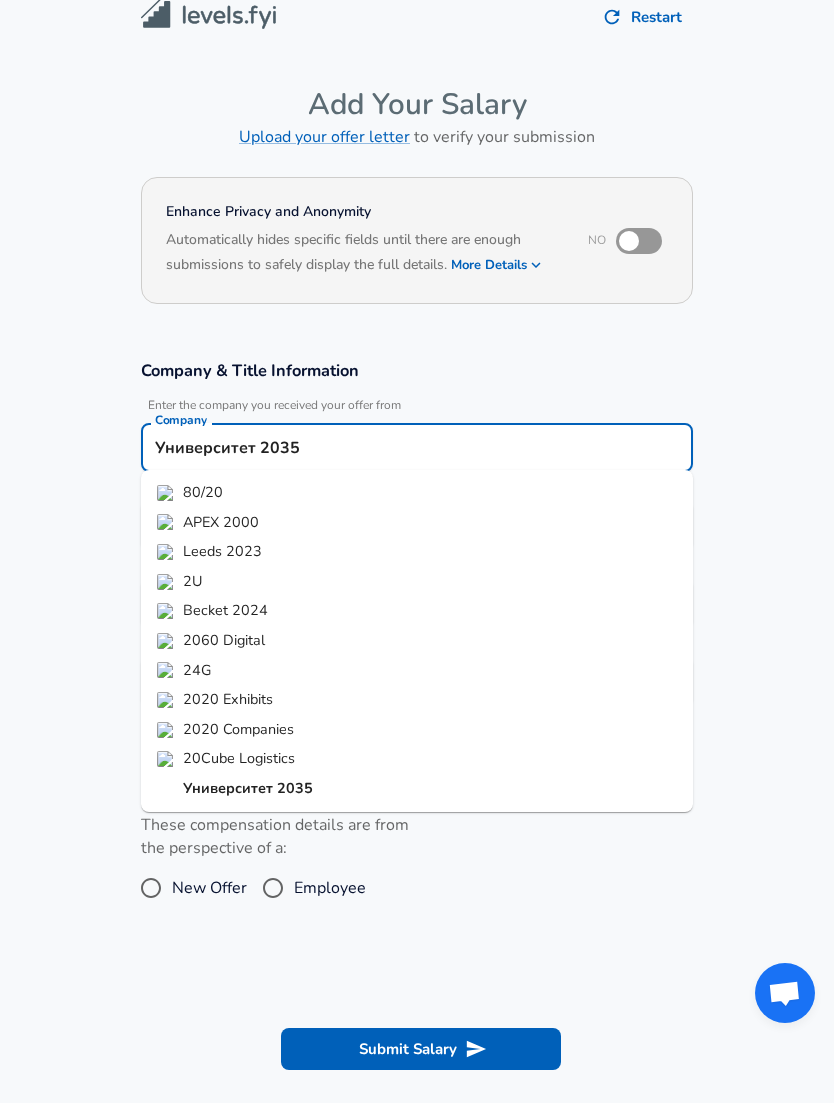 click on "Университет 2035" at bounding box center [417, 447] 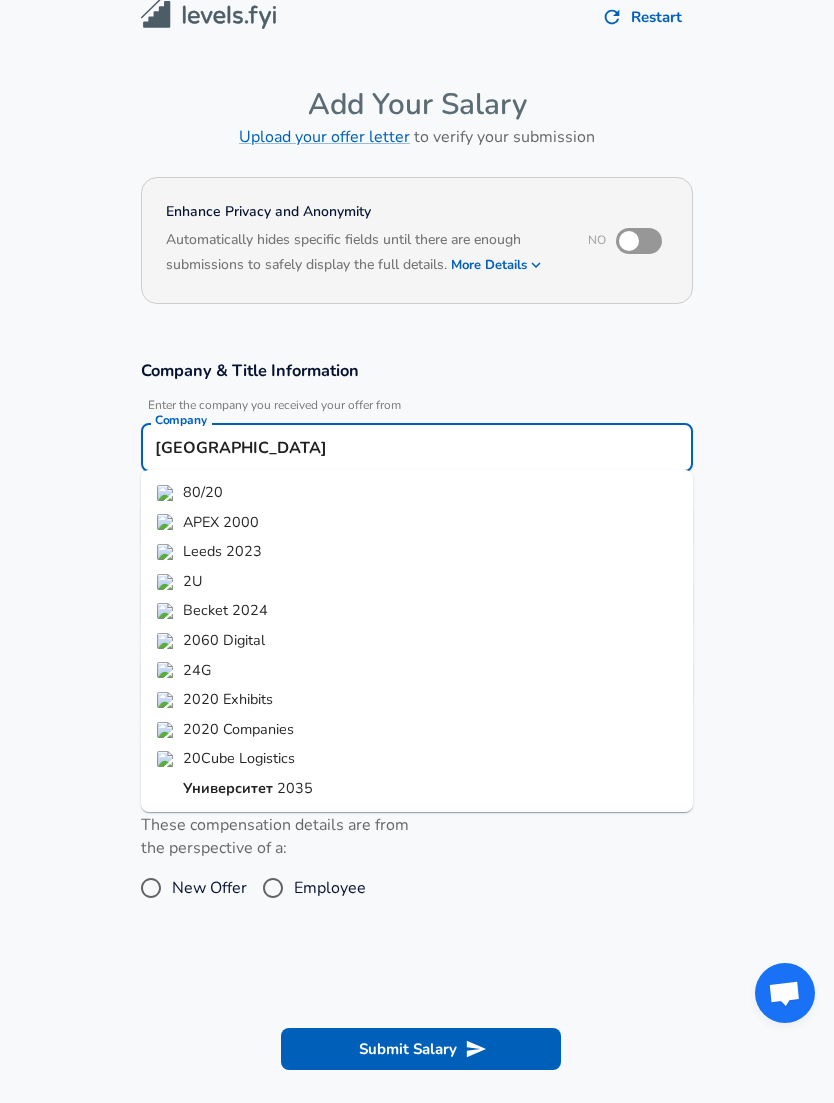 click on "[GEOGRAPHIC_DATA]" at bounding box center [417, 447] 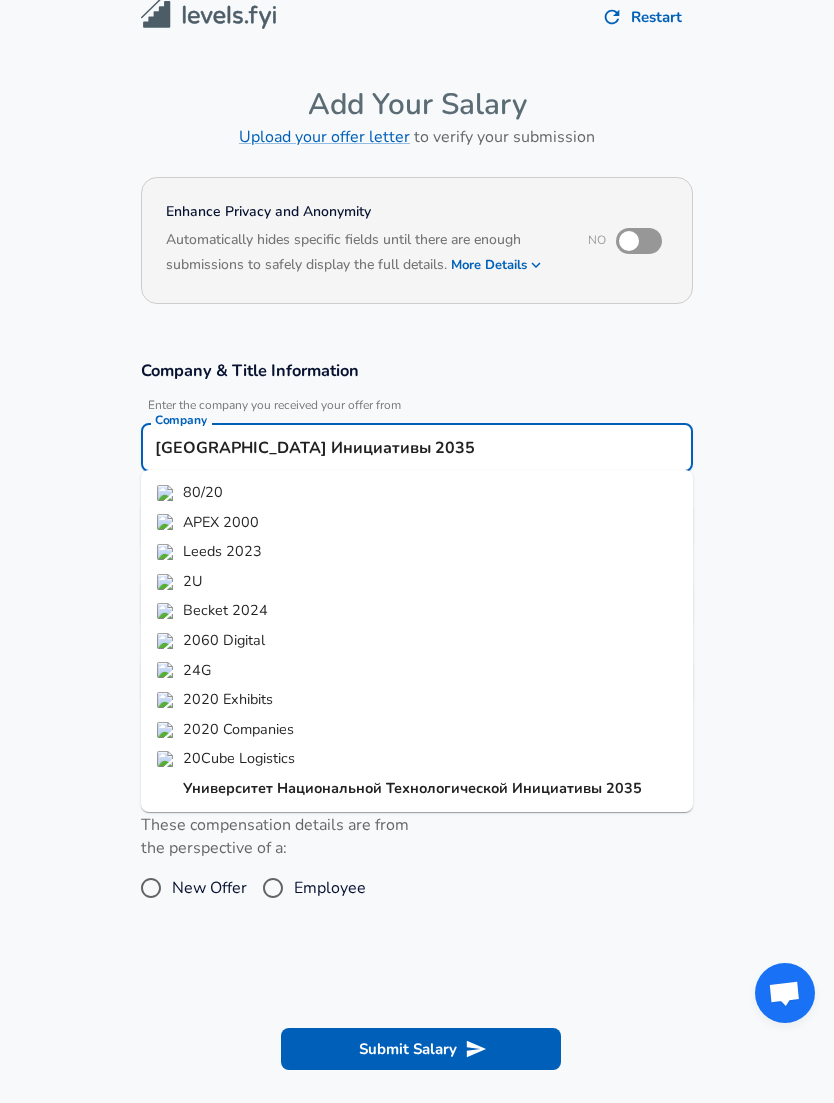 type on "[GEOGRAPHIC_DATA] Инициативы 2035" 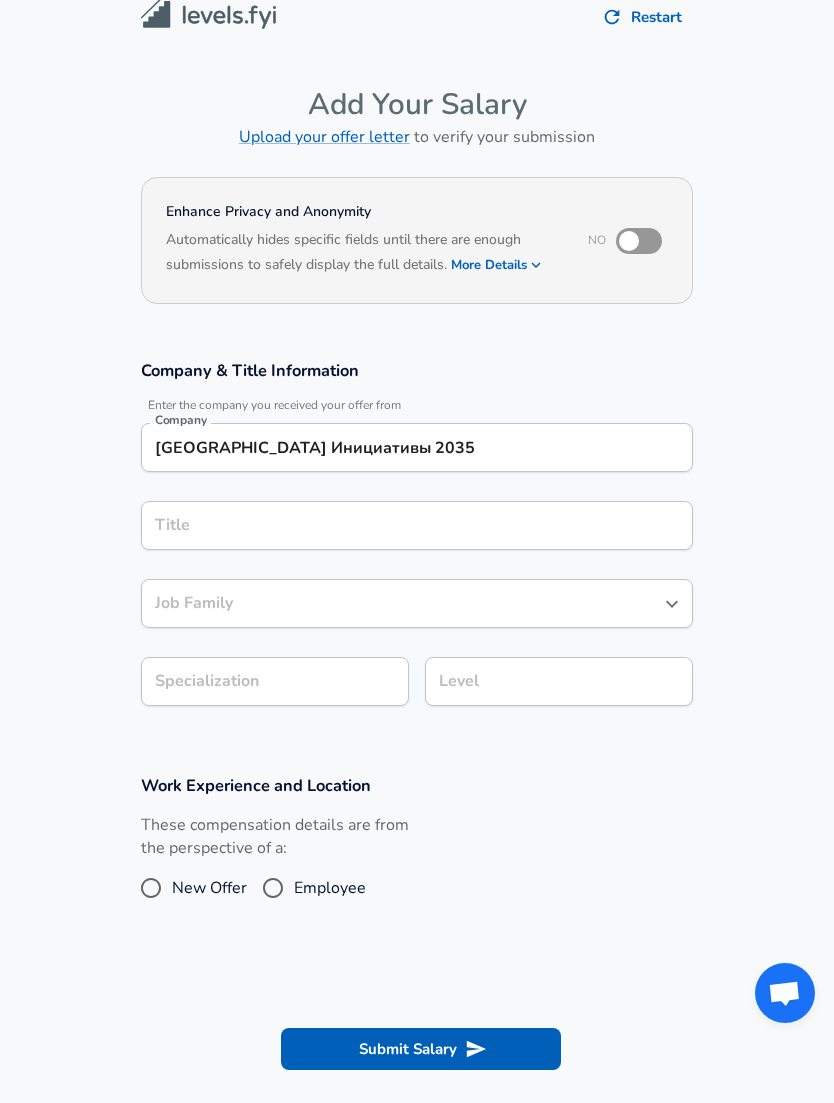 click on "Title Title" at bounding box center [417, 524] 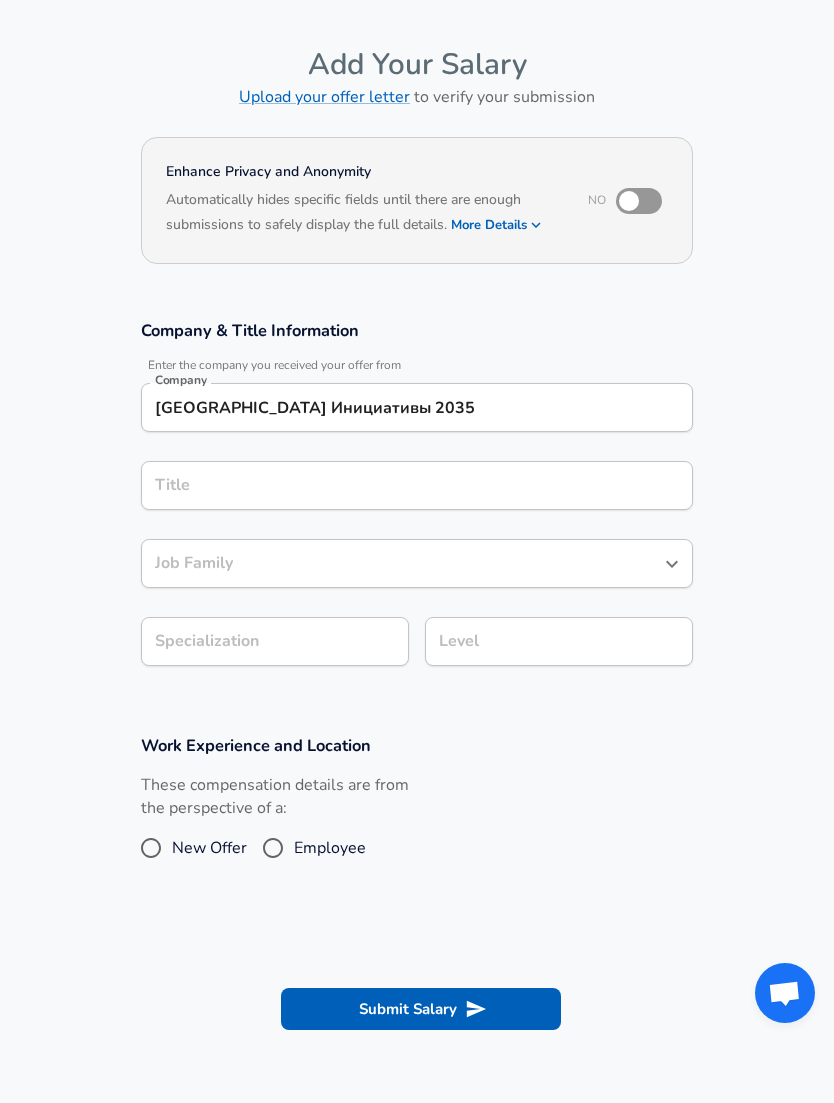 scroll, scrollTop: 20, scrollLeft: 0, axis: vertical 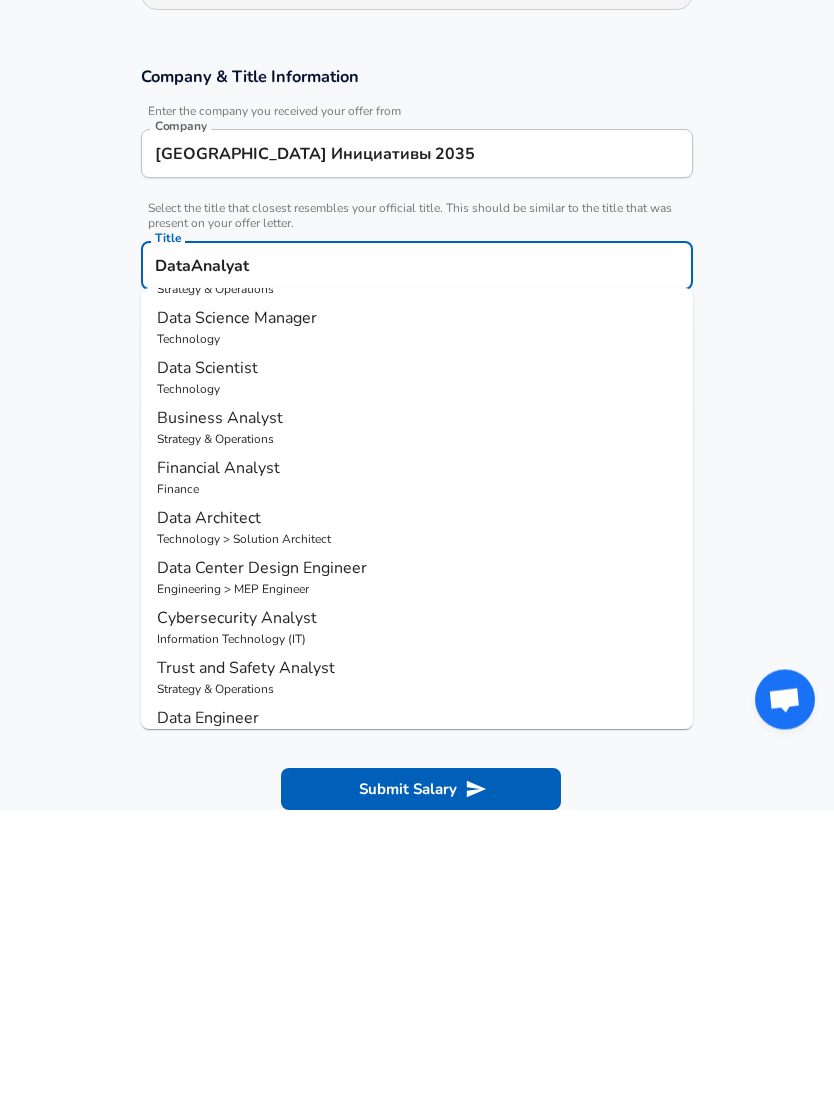 click on "Technology > Software Engineer" at bounding box center [417, 1033] 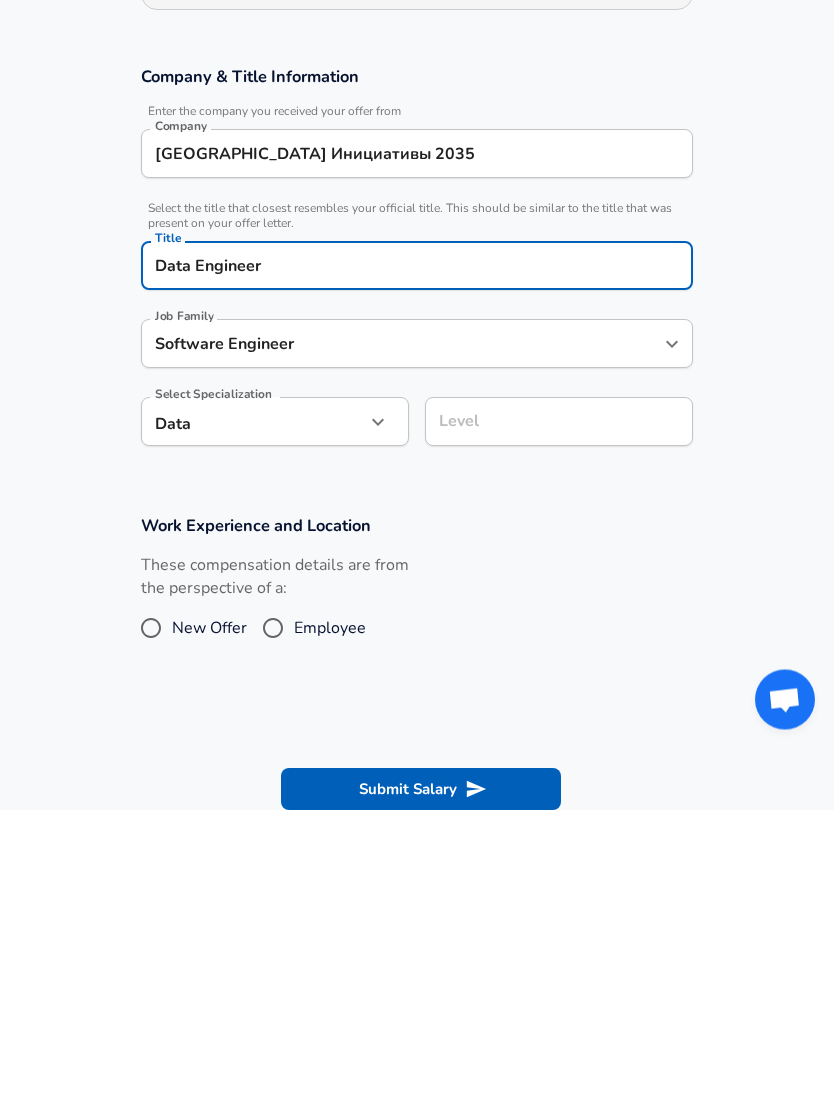 click on "Job Family Software Engineer Job Family" at bounding box center (417, 636) 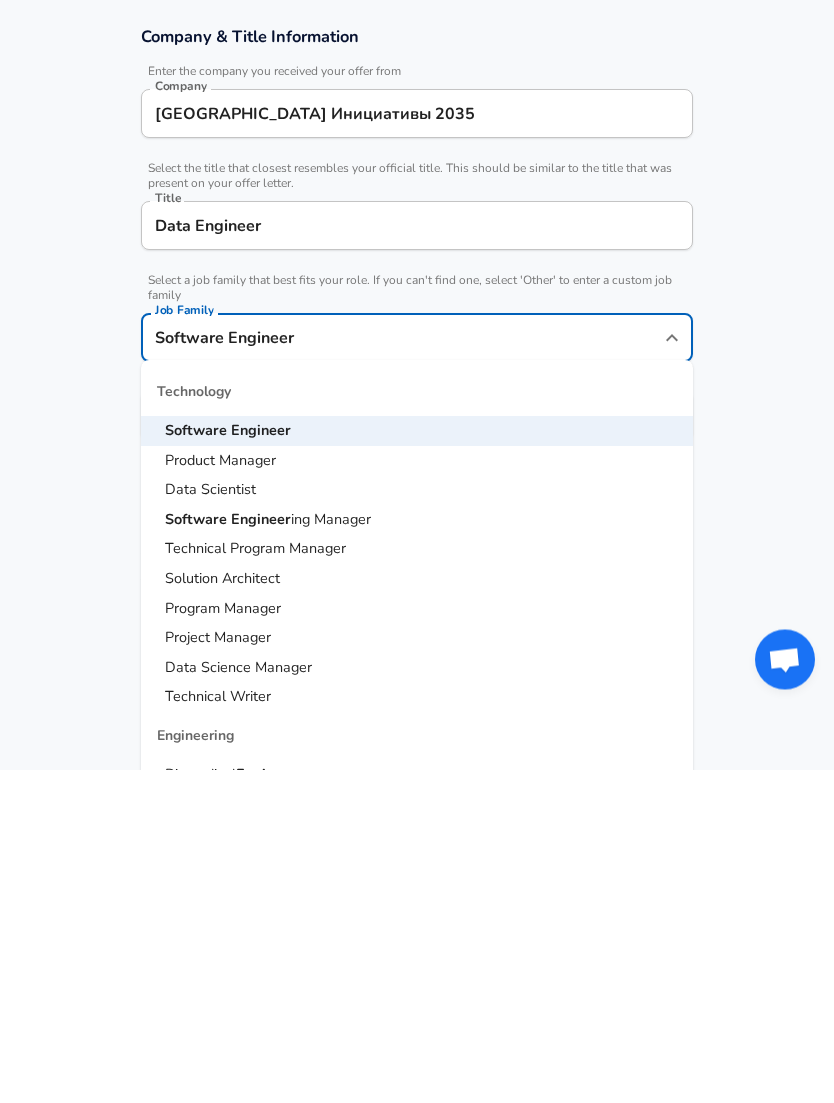 click on "Data Scientist" at bounding box center (210, 823) 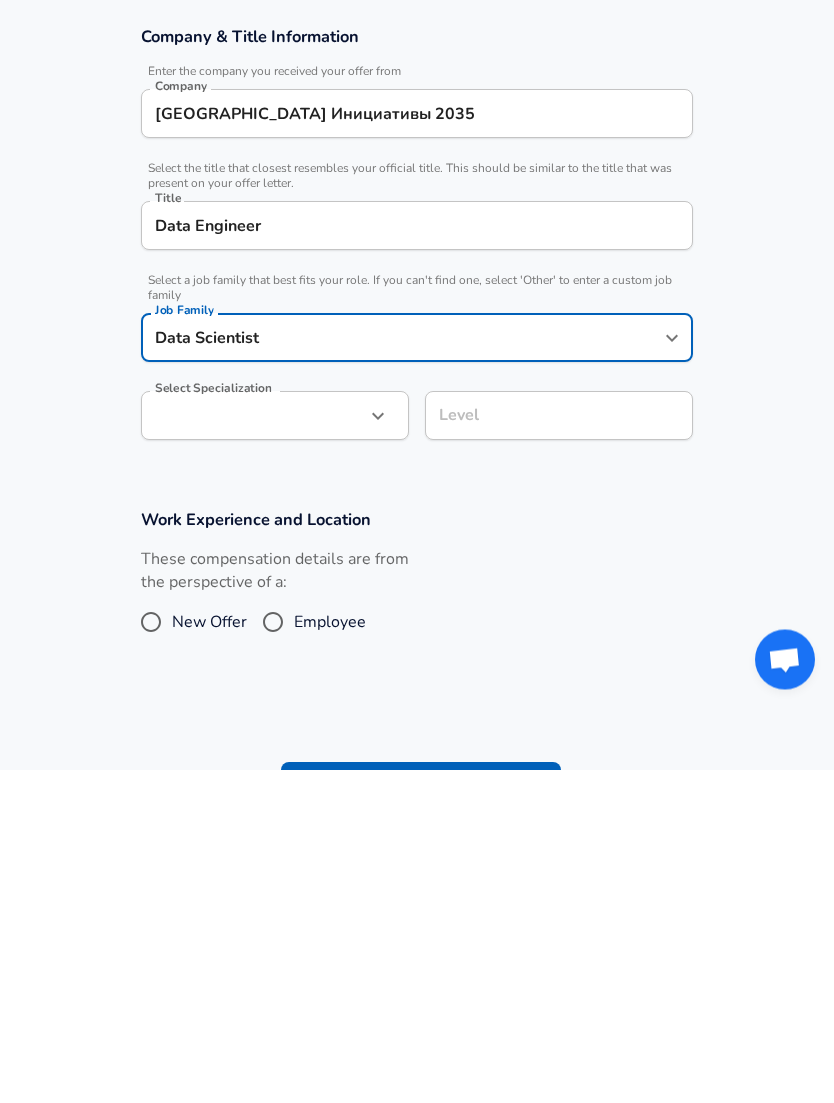 click 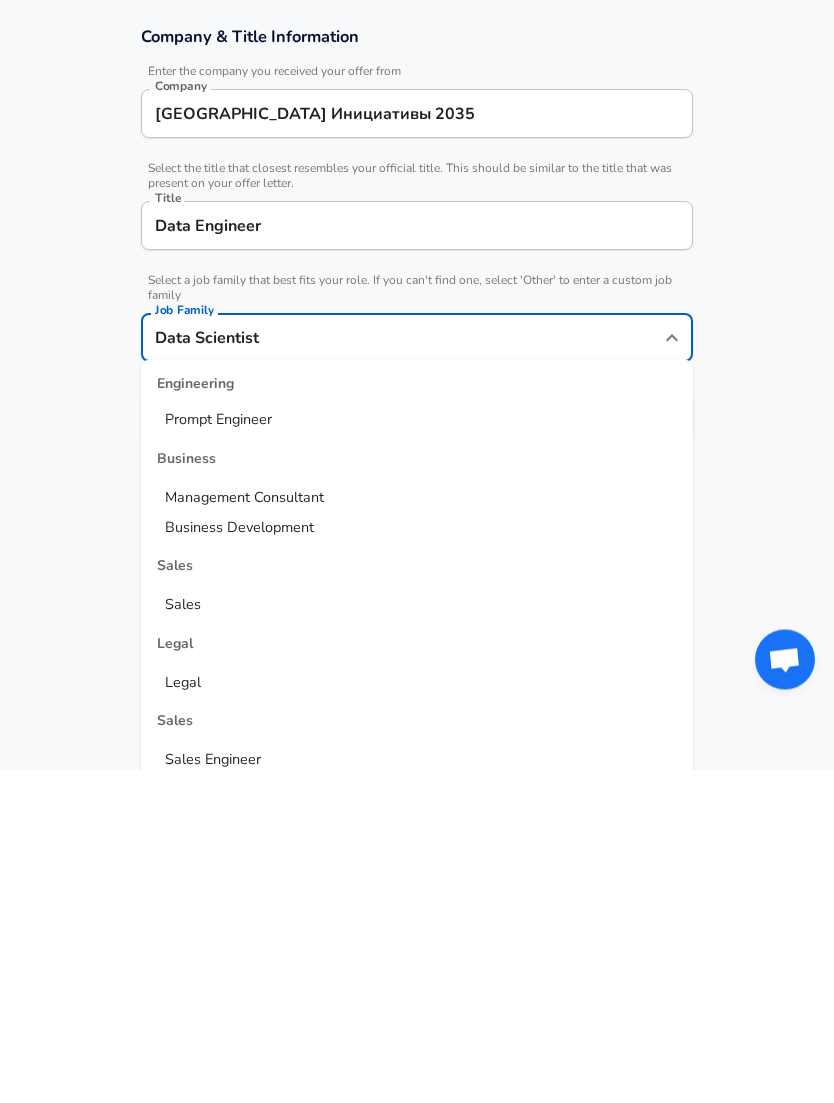 scroll, scrollTop: 737, scrollLeft: 0, axis: vertical 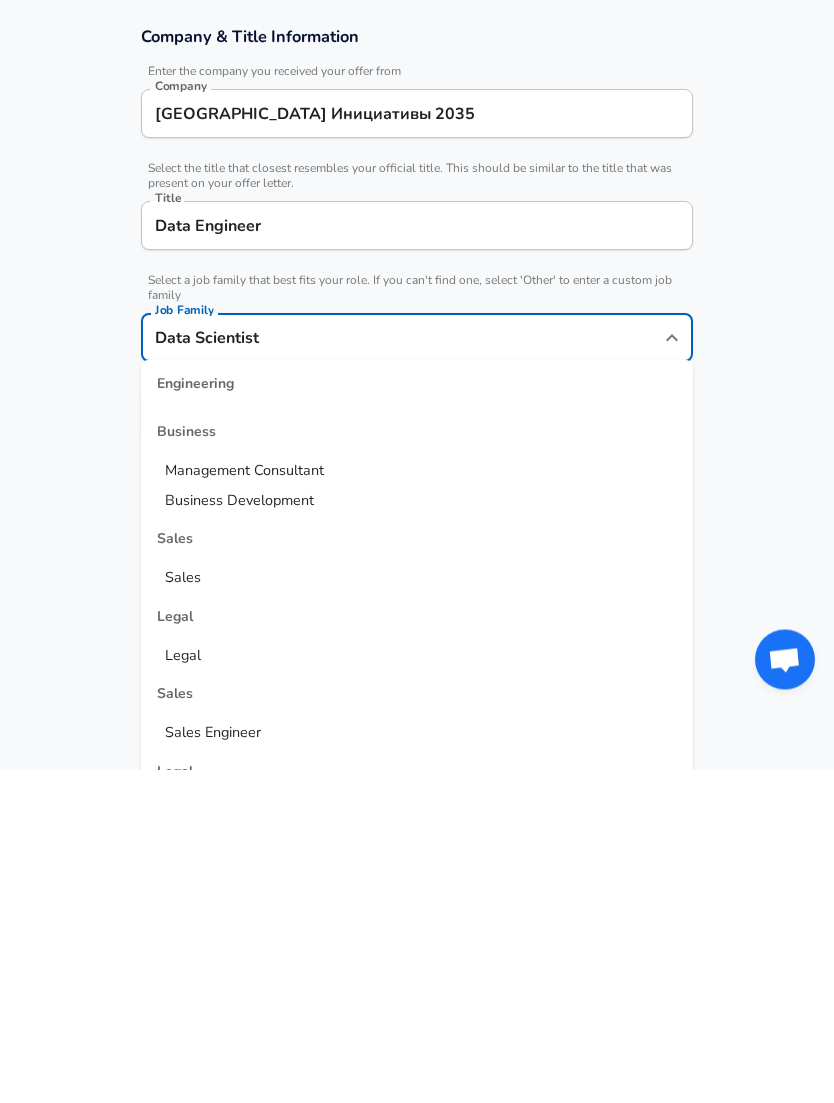 click on "Company & Title Information   Enter the company you received your offer from Company [GEOGRAPHIC_DATA] Инициативы 2035 Company   Select the title that closest resembles your official title. This should be similar to the title that was present on your offer letter. Title Data Engineer Title   Select a job family that best fits your role. If you can't find one, select 'Other' to enter a custom job family Job Family Data Scientist Job Family Technology Software Engineer Product Manager Data     Scientist Software Engineering Manager Technical Program Manager Solution Architect Program Manager Project Manager Data    Science Manager Technical Writer Engineering Biomedical Engineer Civil Engineer Hardware Engineer Mechanical Engineer Geological Engineer Electrical Engineer Controls Engineer Chemical Engineer Aerospace Engineer Materials Engineer Optical Engineer MEP Engineer Prompt Engineer Business Management Consultant Business Development" at bounding box center [417, 577] 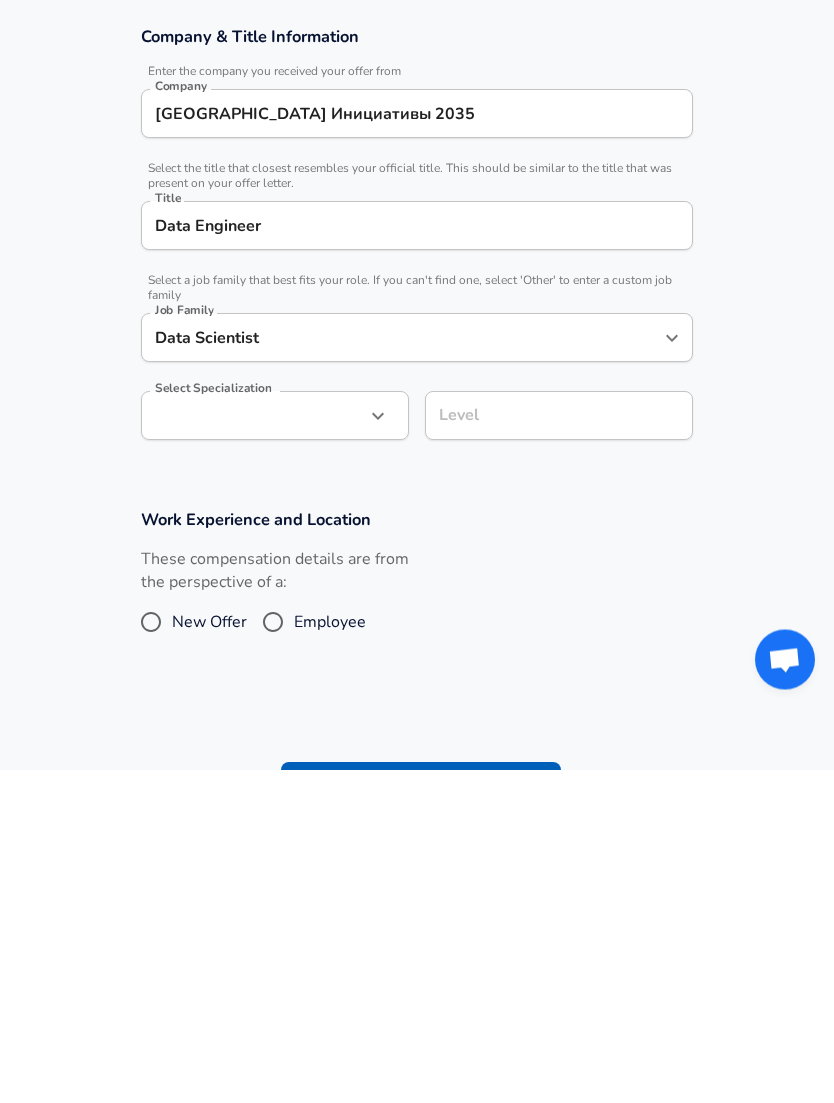 scroll, scrollTop: 354, scrollLeft: 0, axis: vertical 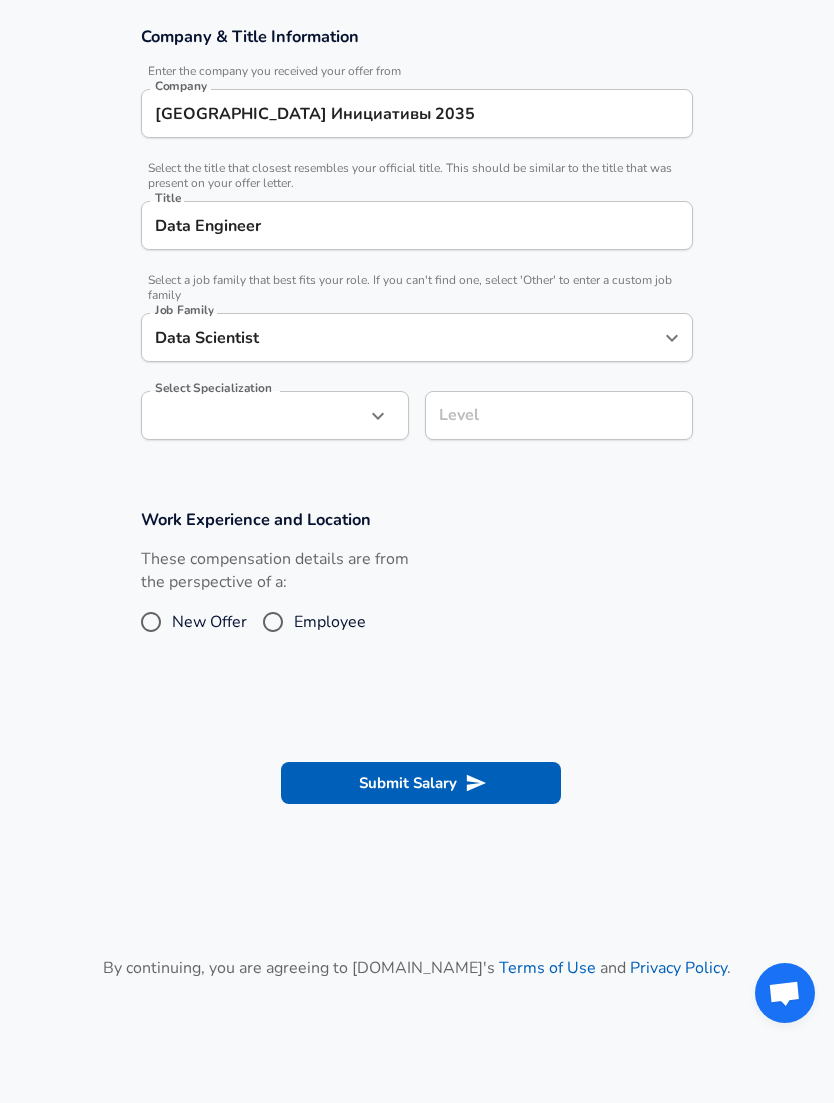 click at bounding box center [378, 416] 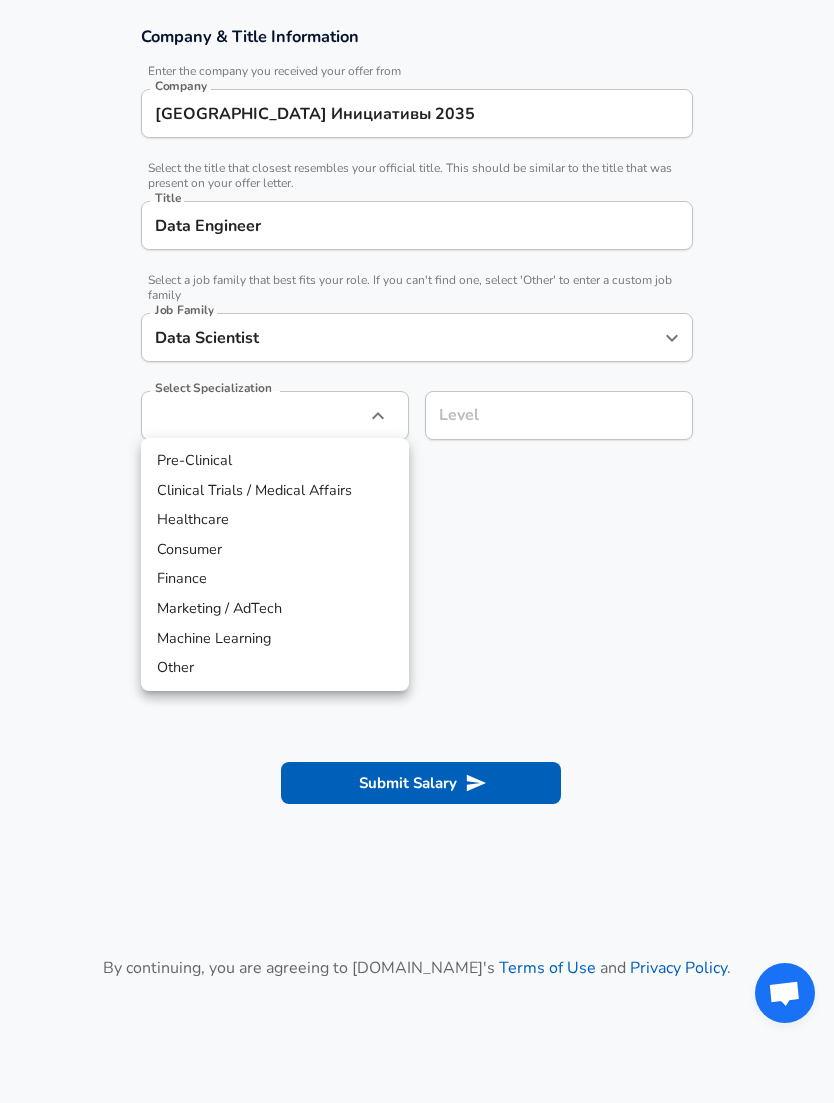 click on "Other" at bounding box center (275, 668) 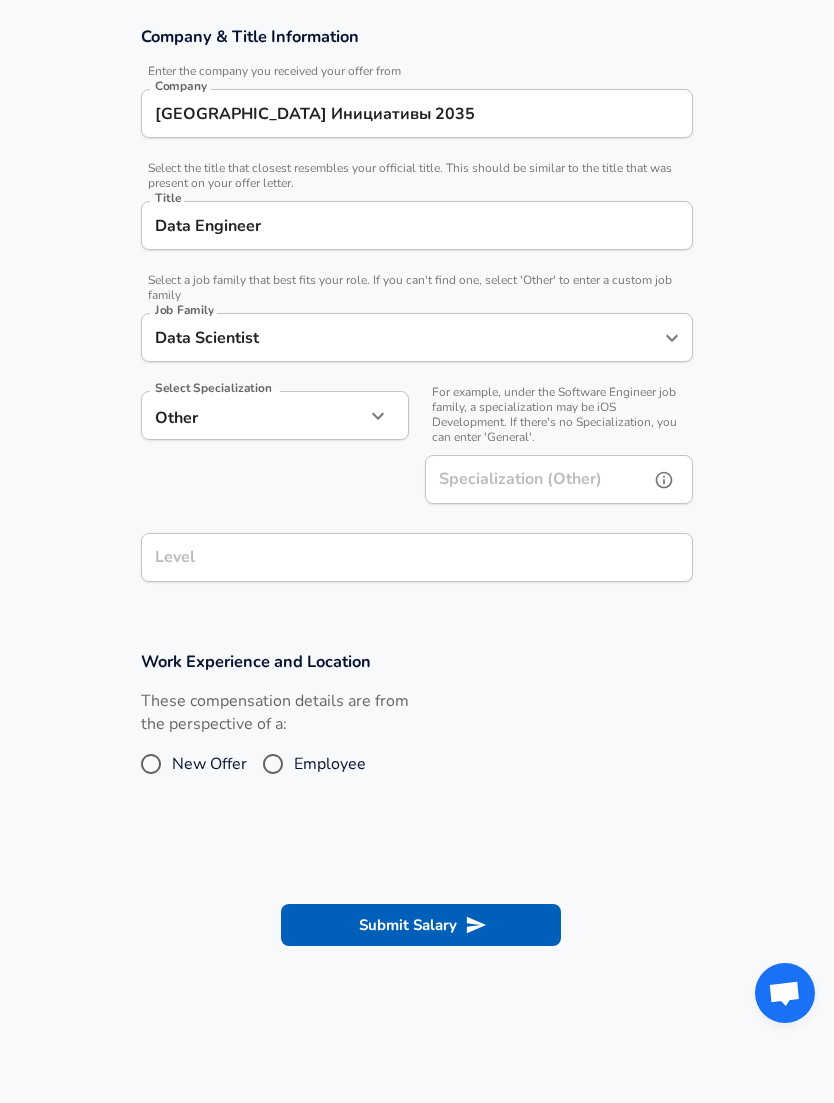 click on "Specialization (Other) Specialization (Other)" at bounding box center (559, 482) 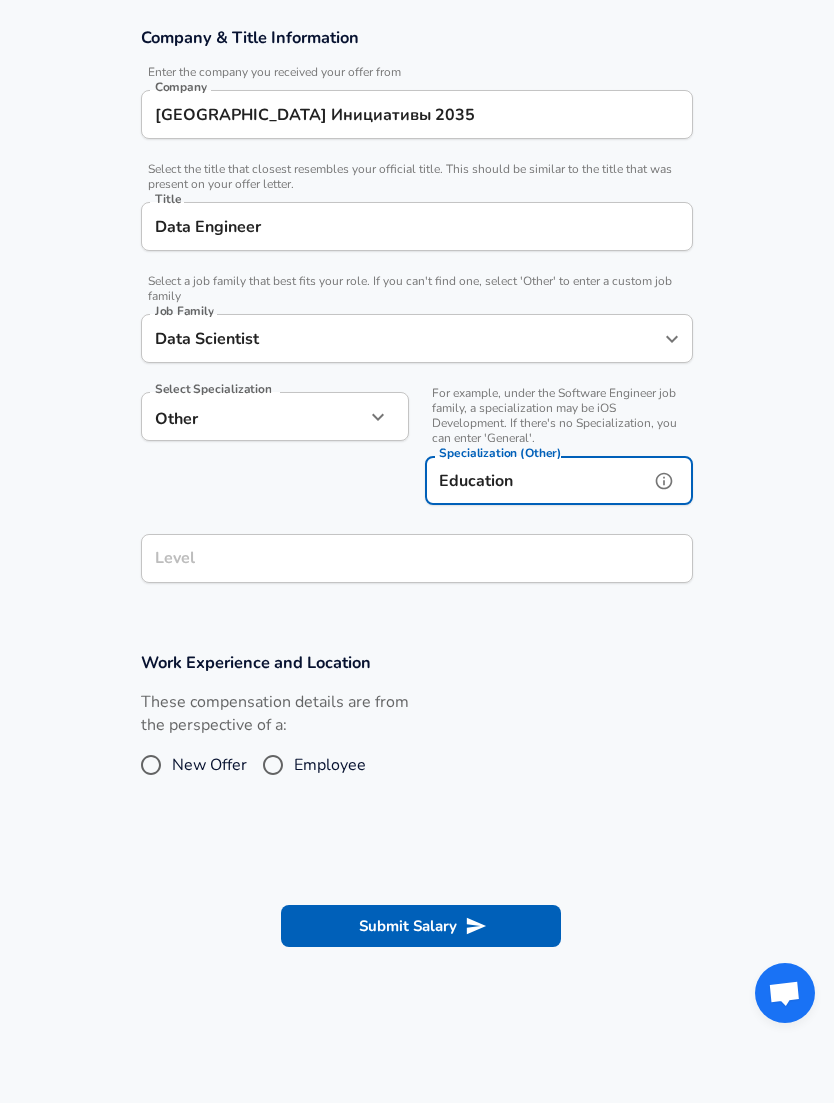 type on "Education" 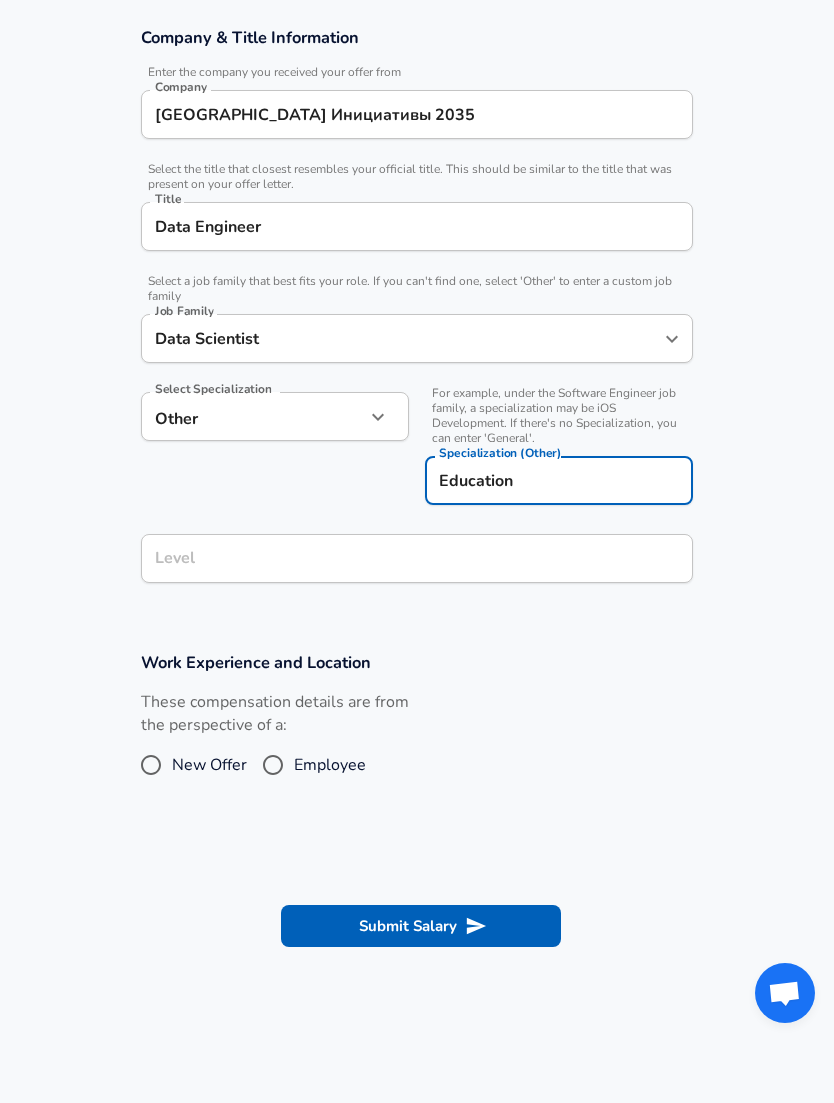 click on "Level" at bounding box center [417, 558] 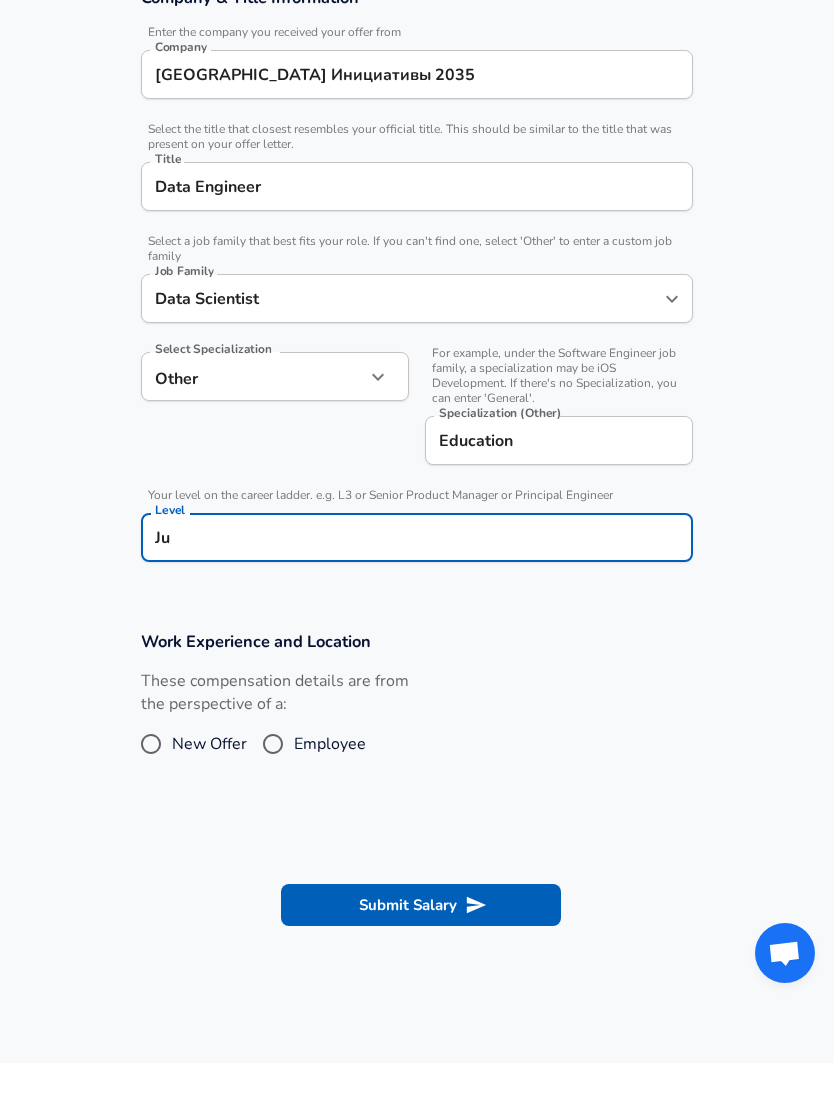 type on "J" 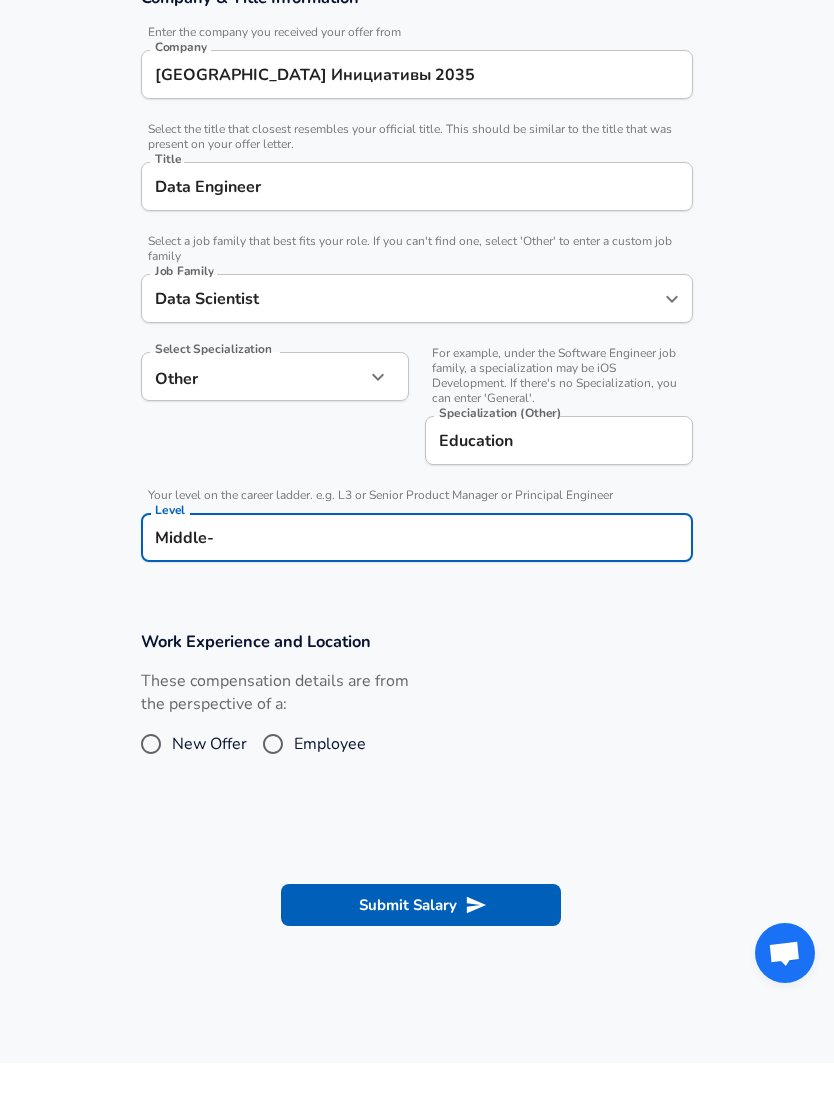 type on "Middle-" 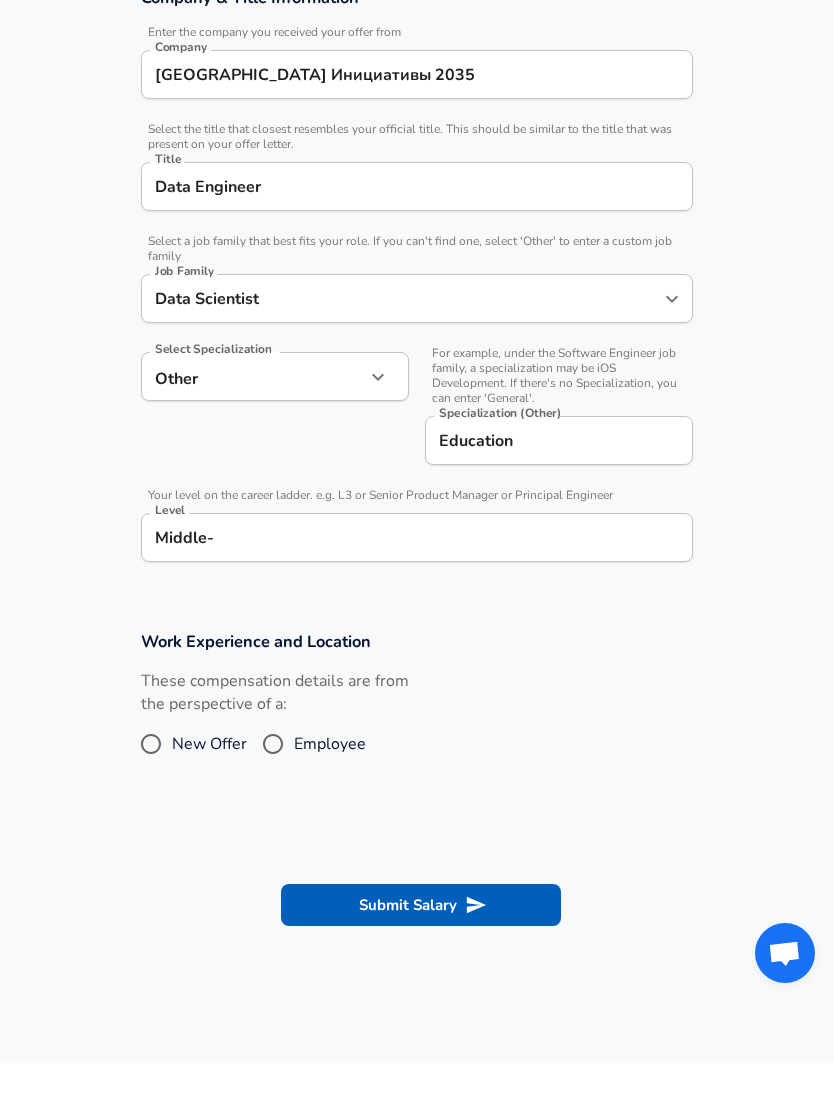 scroll, scrollTop: 394, scrollLeft: 0, axis: vertical 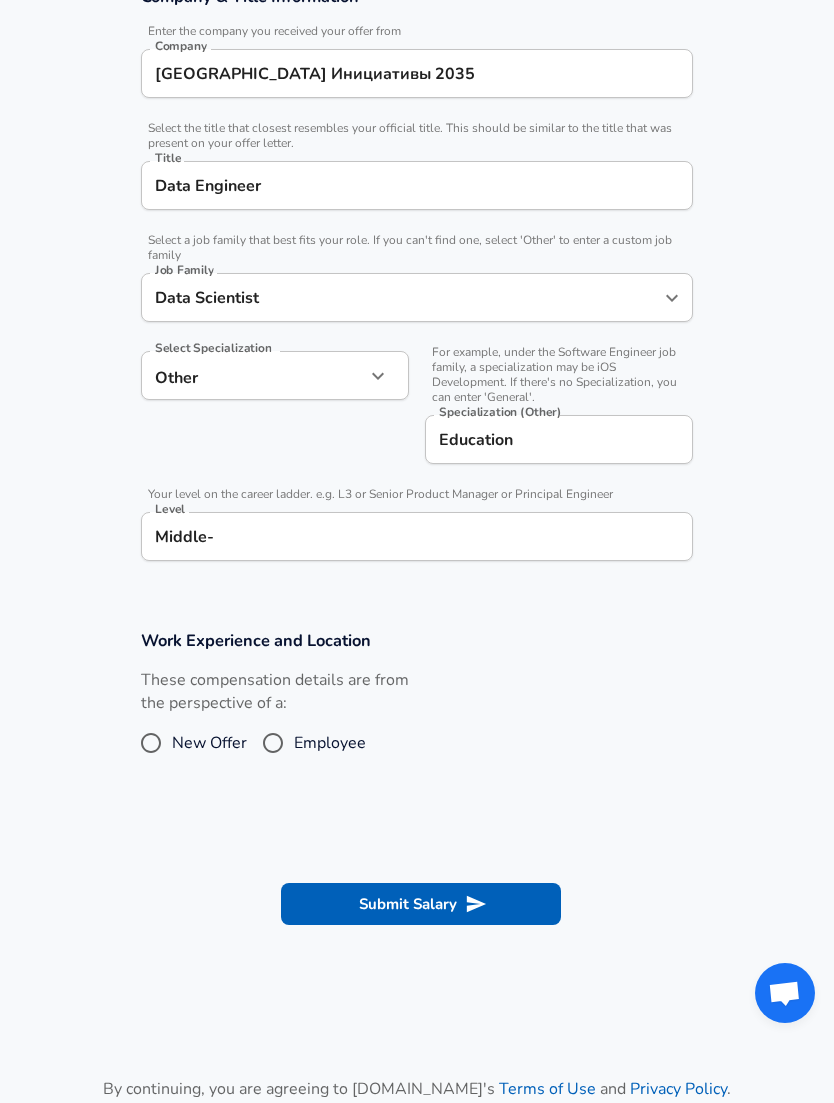click on "Employee" at bounding box center [330, 743] 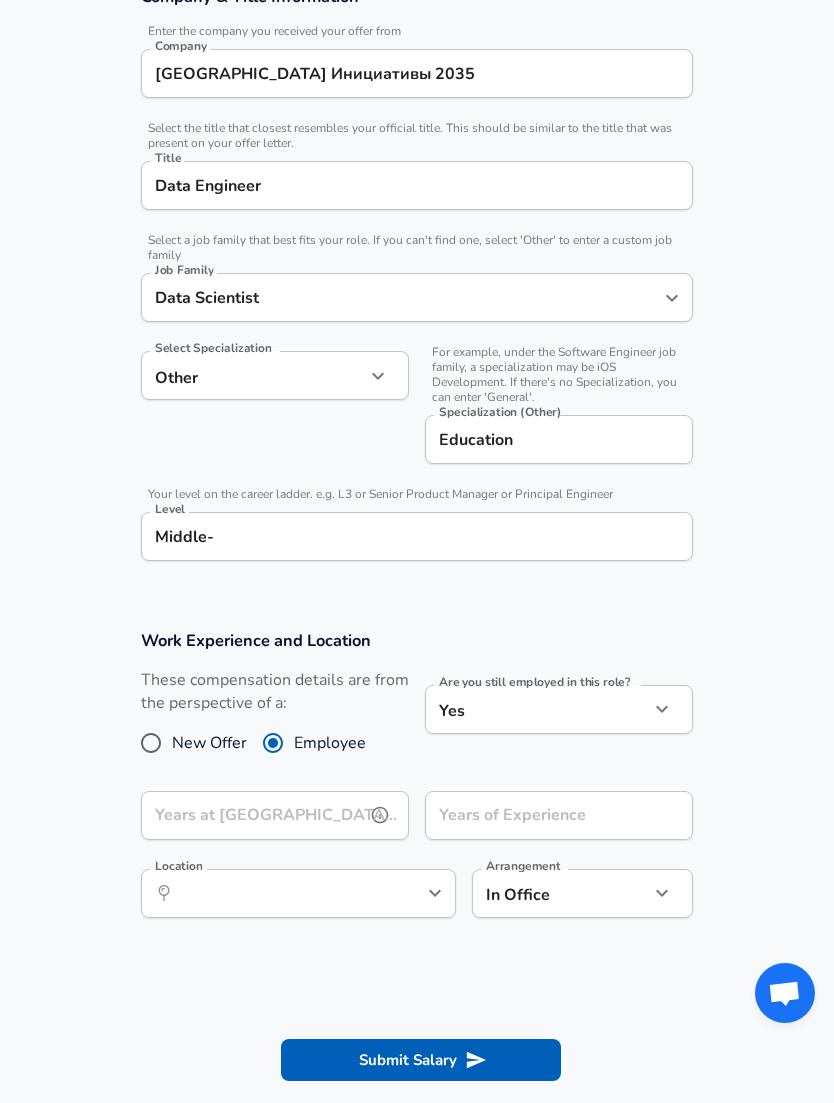 click on "Years at [GEOGRAPHIC_DATA] Инициативы 2035" at bounding box center [253, 815] 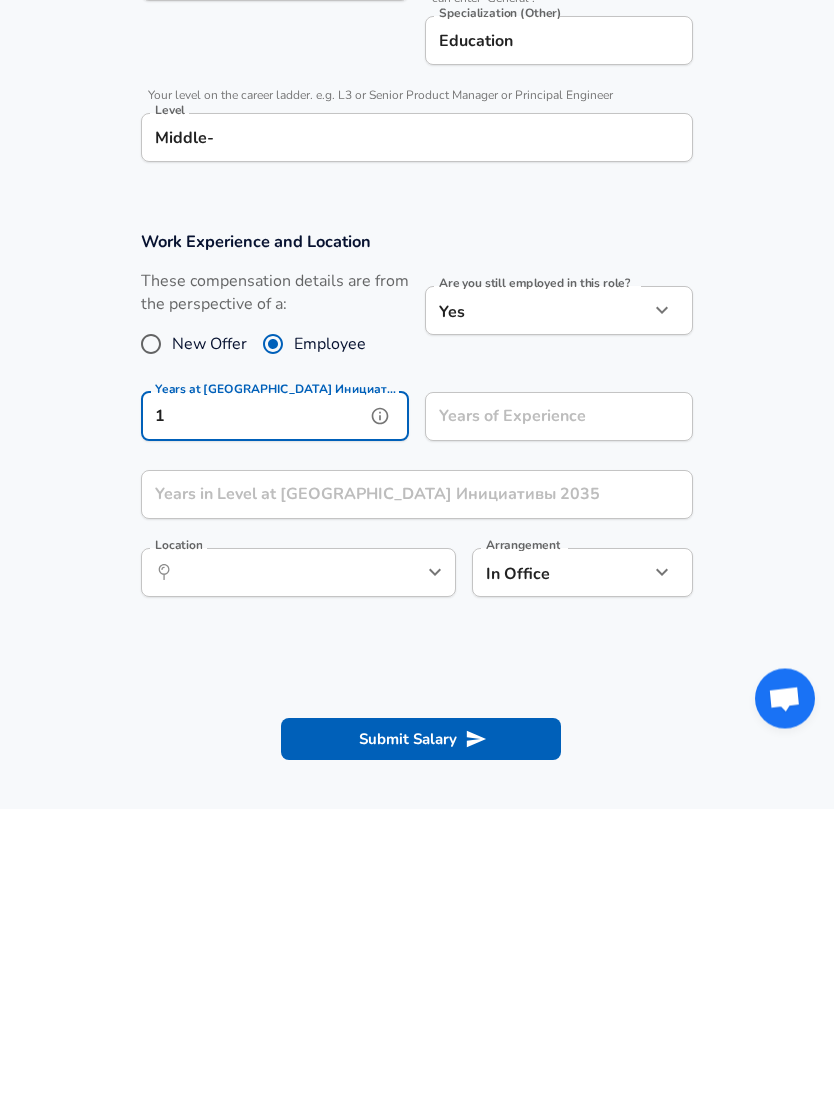 type on "1" 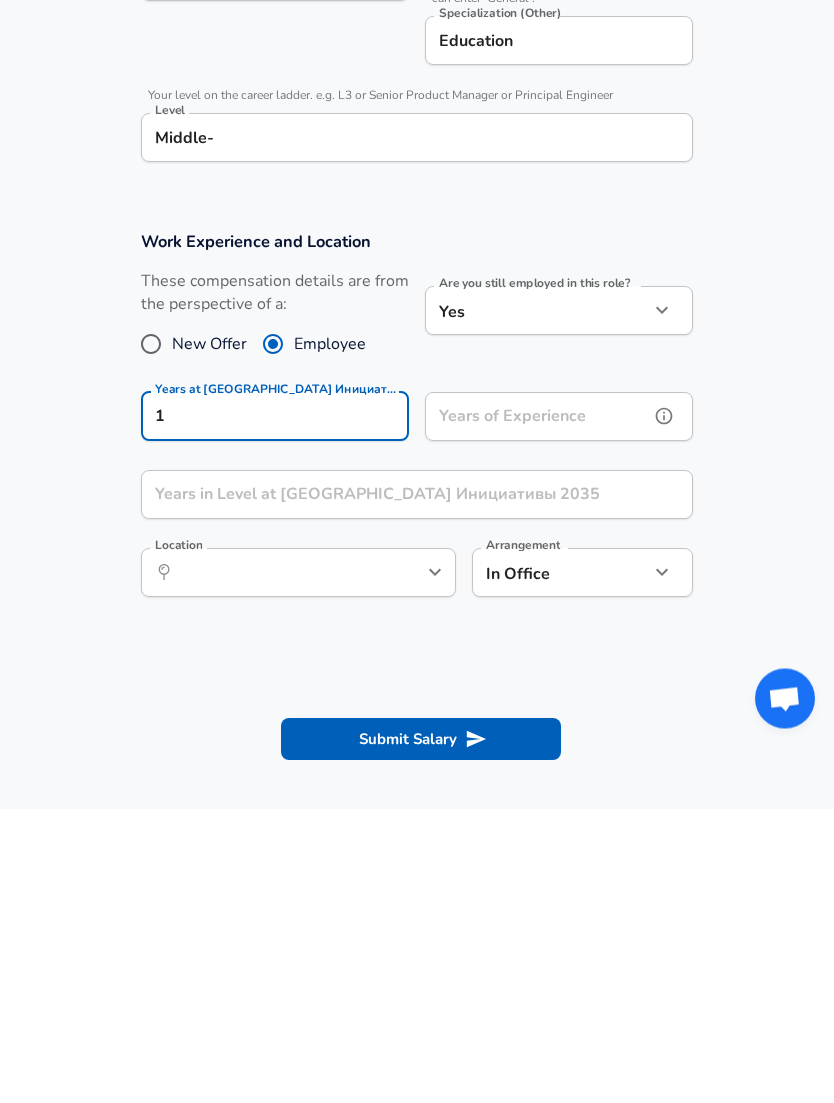 click on "Years of Experience" at bounding box center [537, 711] 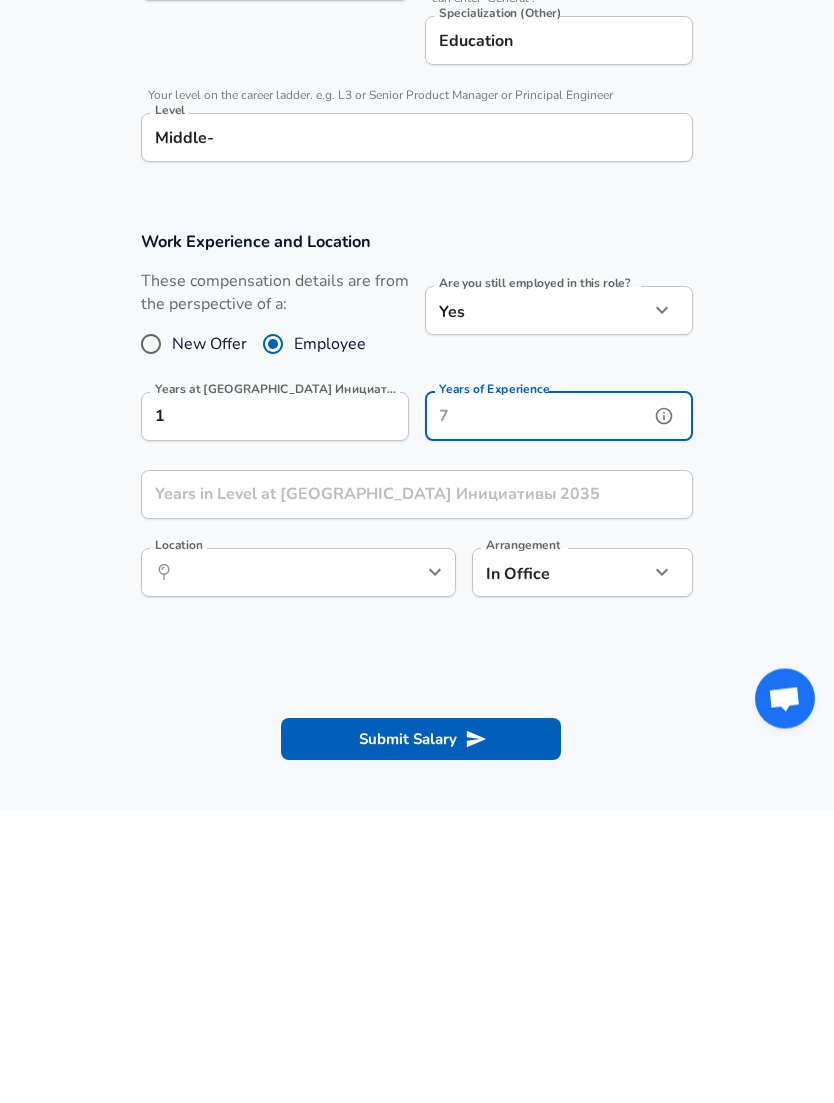 click 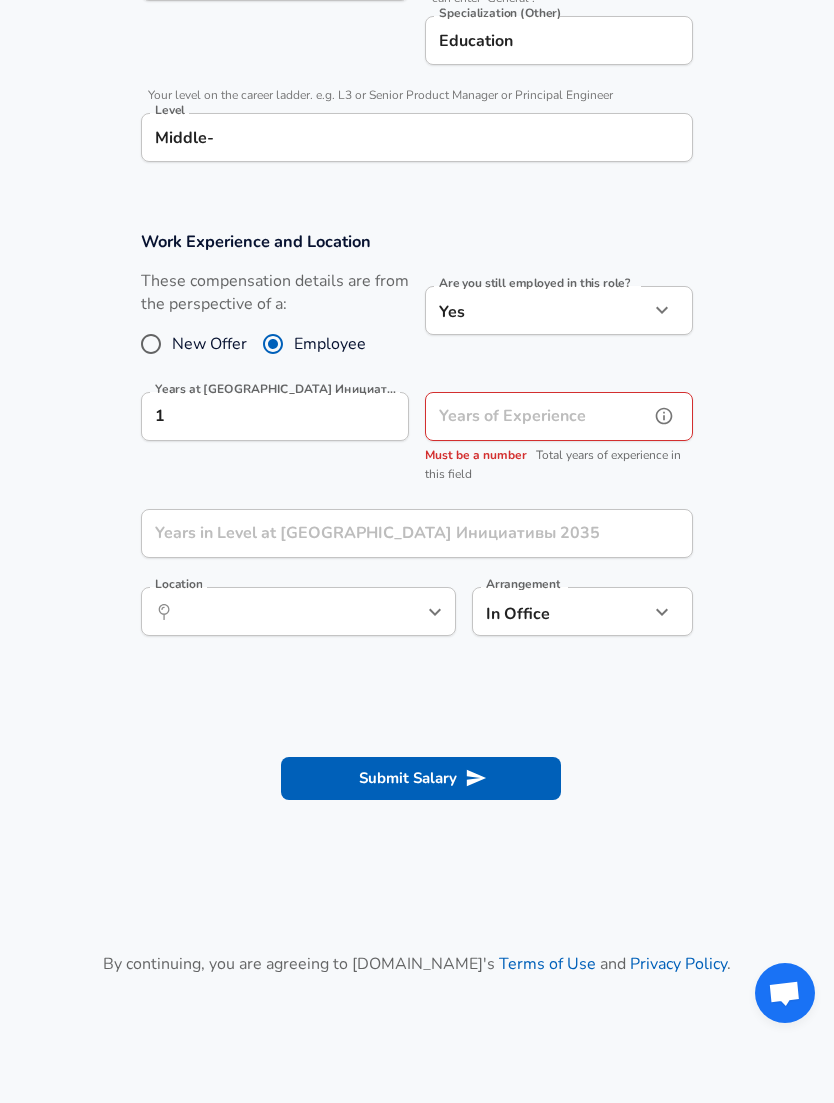 click on "Years of Experience" at bounding box center (537, 416) 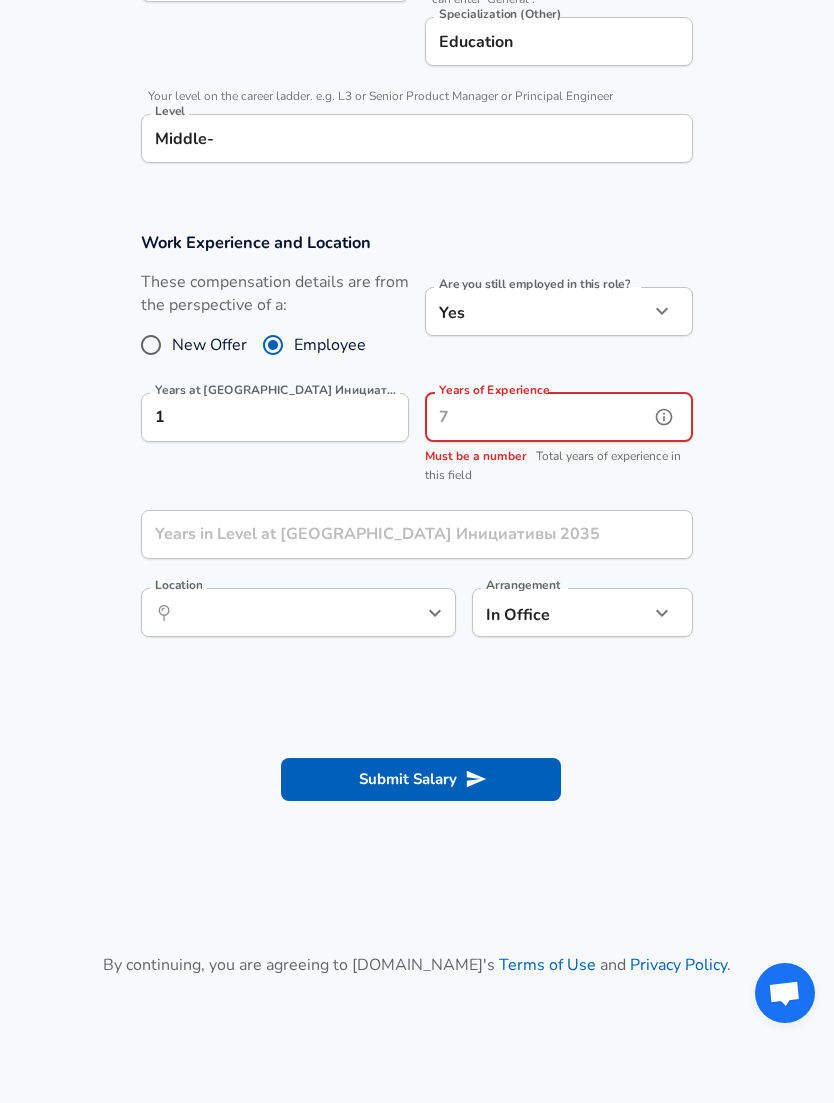 click 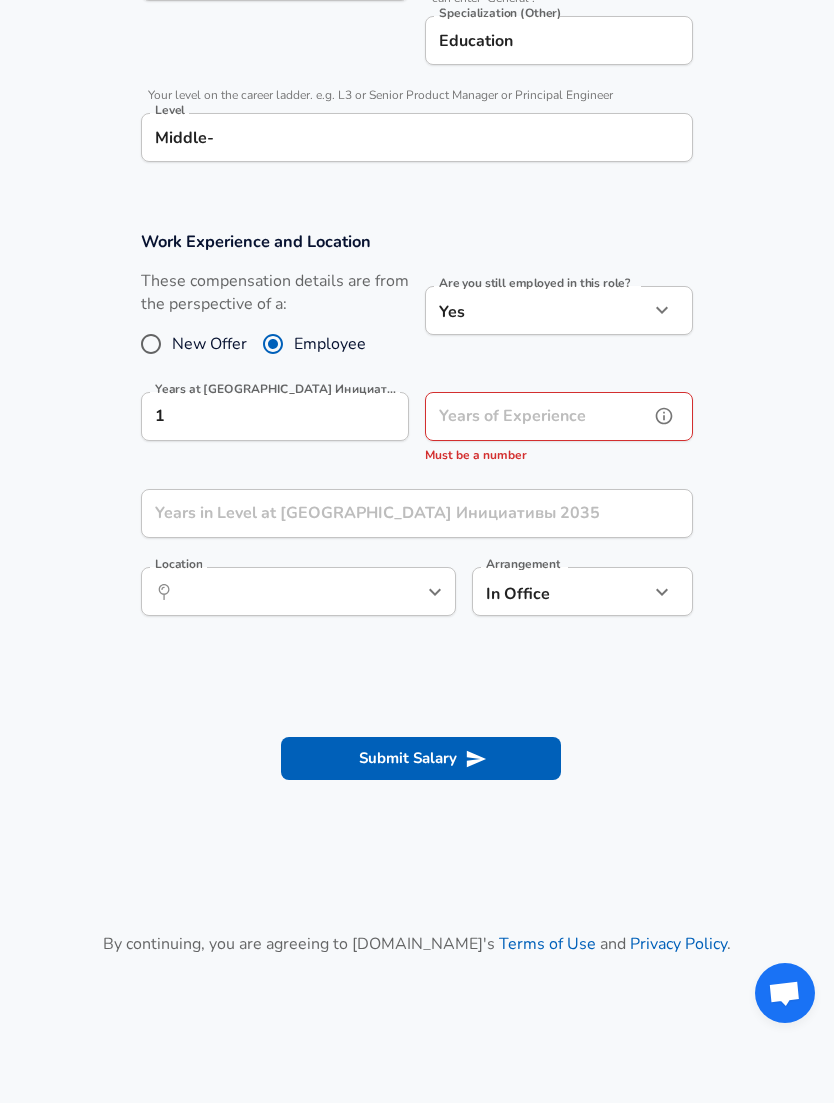 click on "Years of Experience" at bounding box center [537, 416] 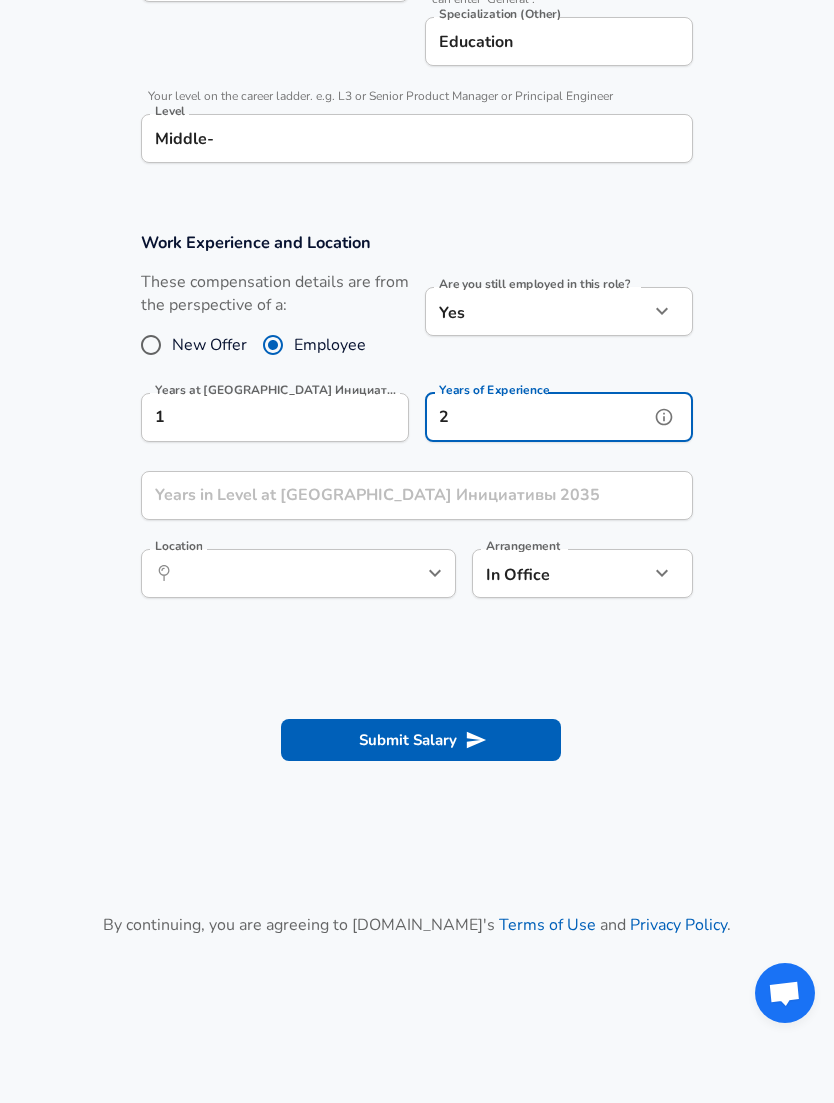 type on "2" 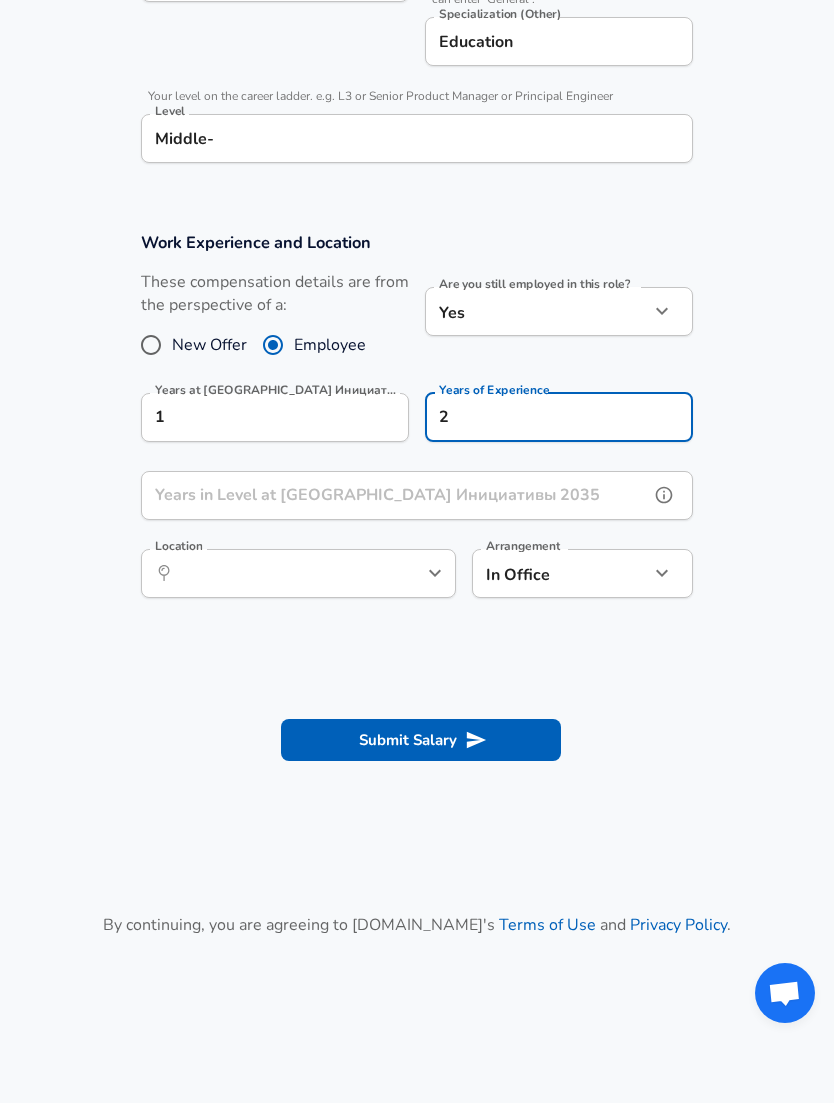 click on "Years in Level at [GEOGRAPHIC_DATA] Инициативы 2035" at bounding box center (395, 495) 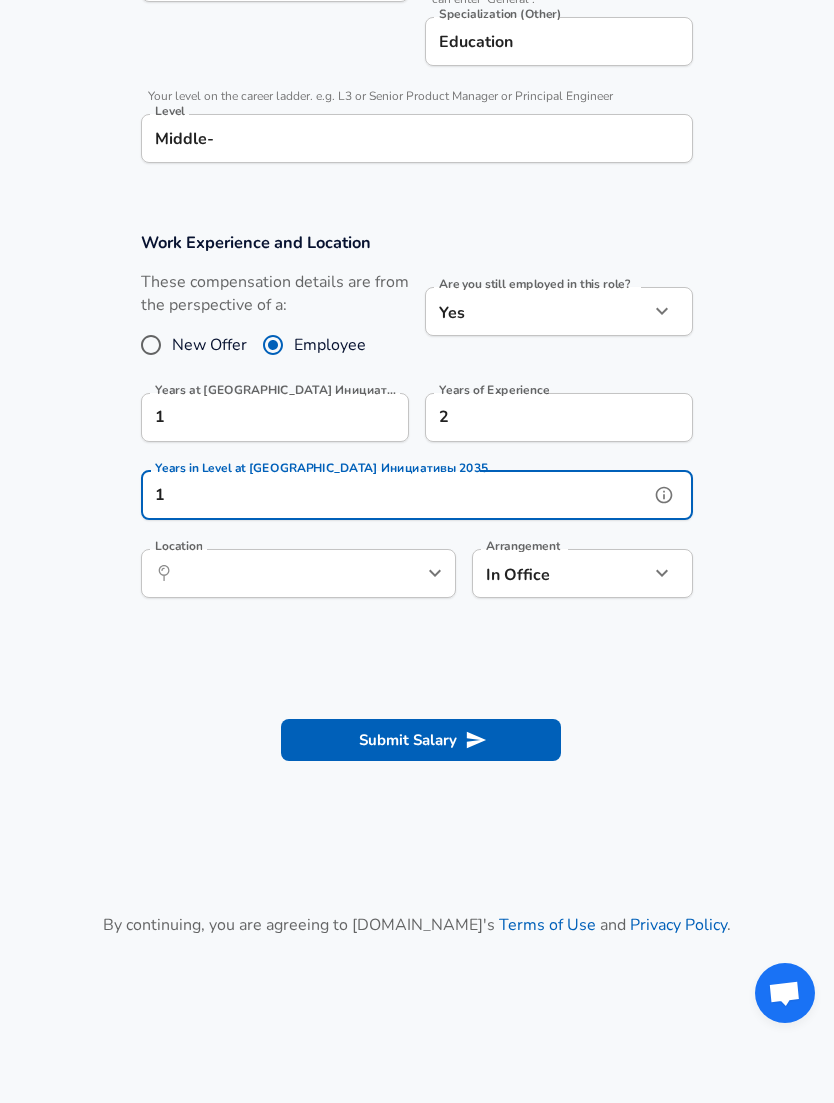 click 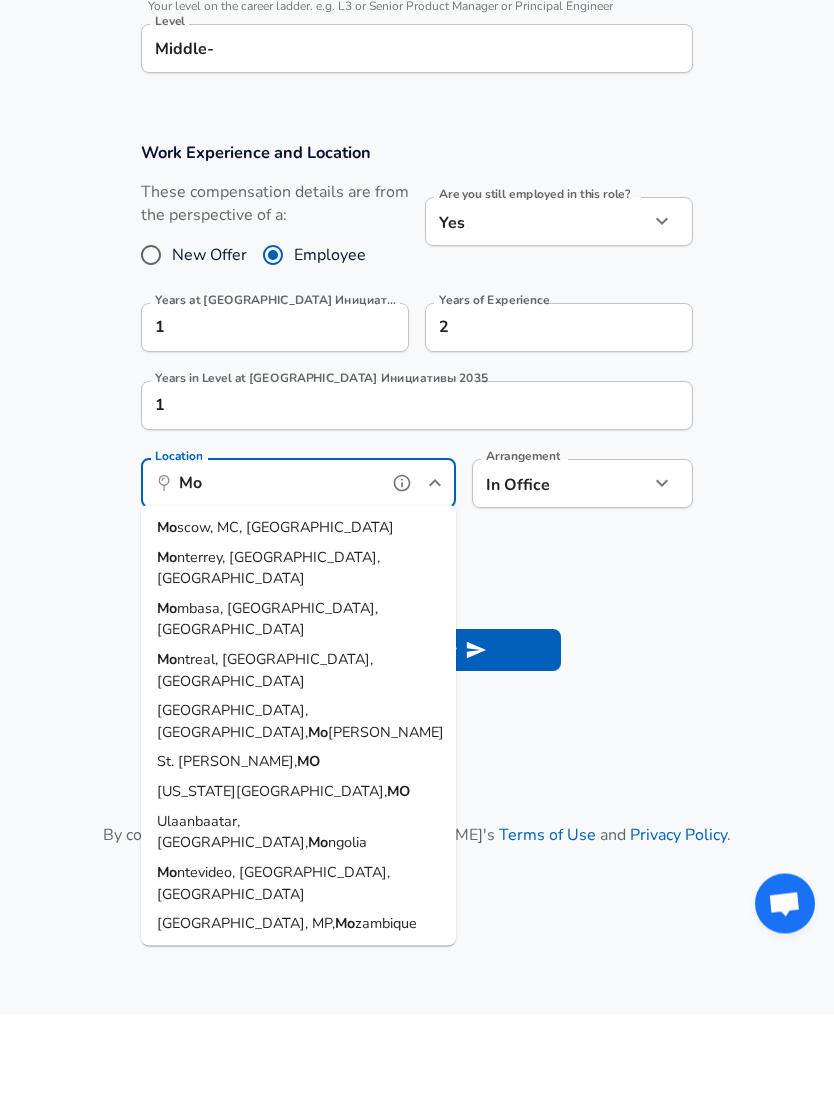 click on "scow, MC, [GEOGRAPHIC_DATA]" at bounding box center [285, 617] 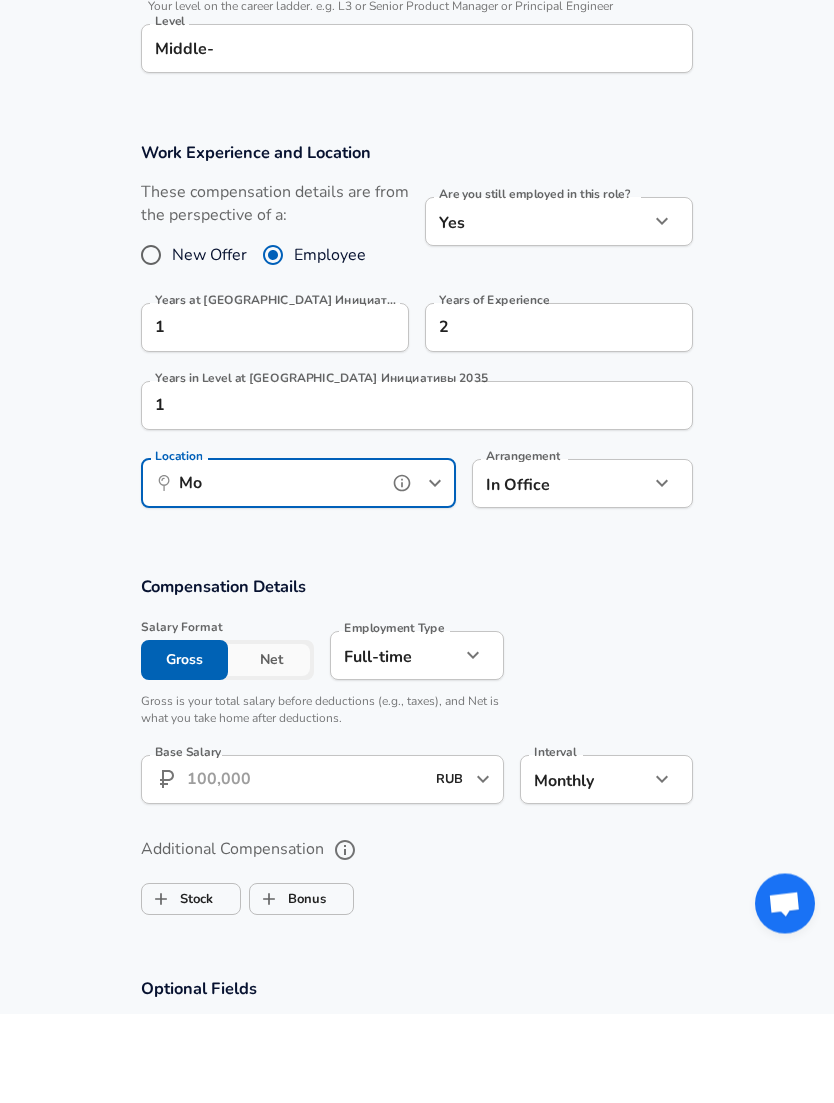 type on "[GEOGRAPHIC_DATA], MC, [GEOGRAPHIC_DATA]" 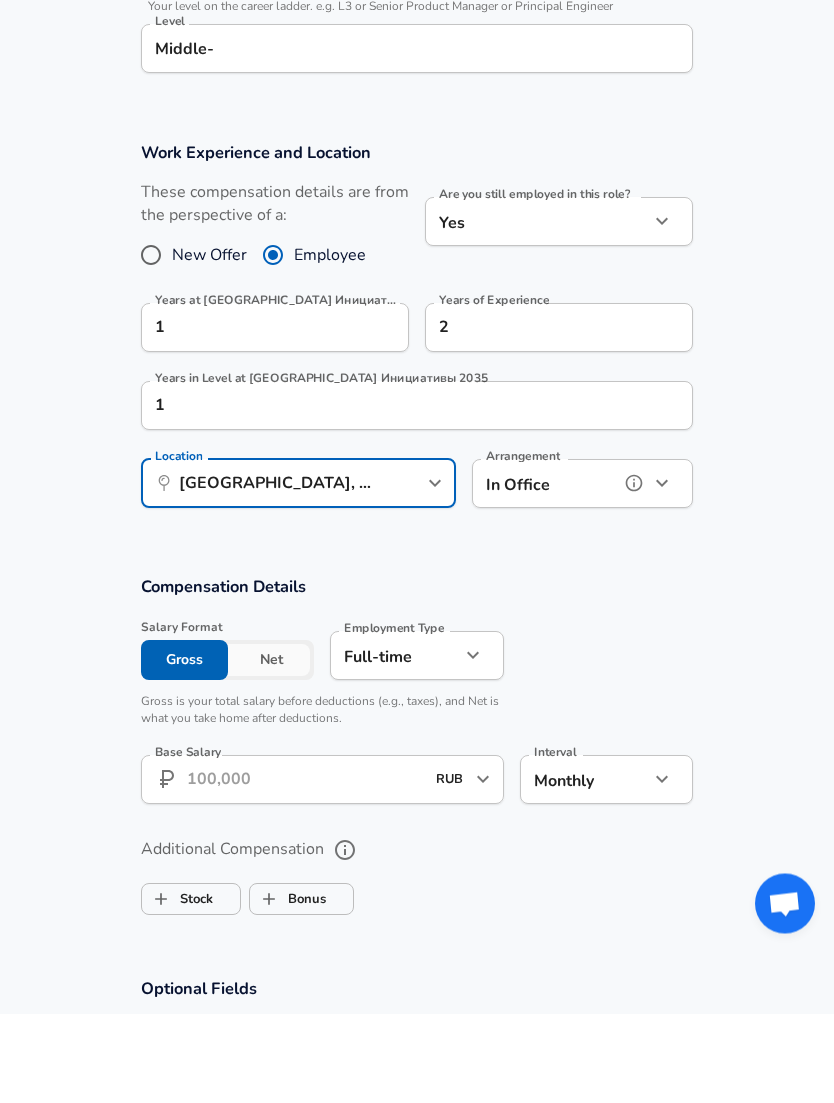 click at bounding box center (634, 573) 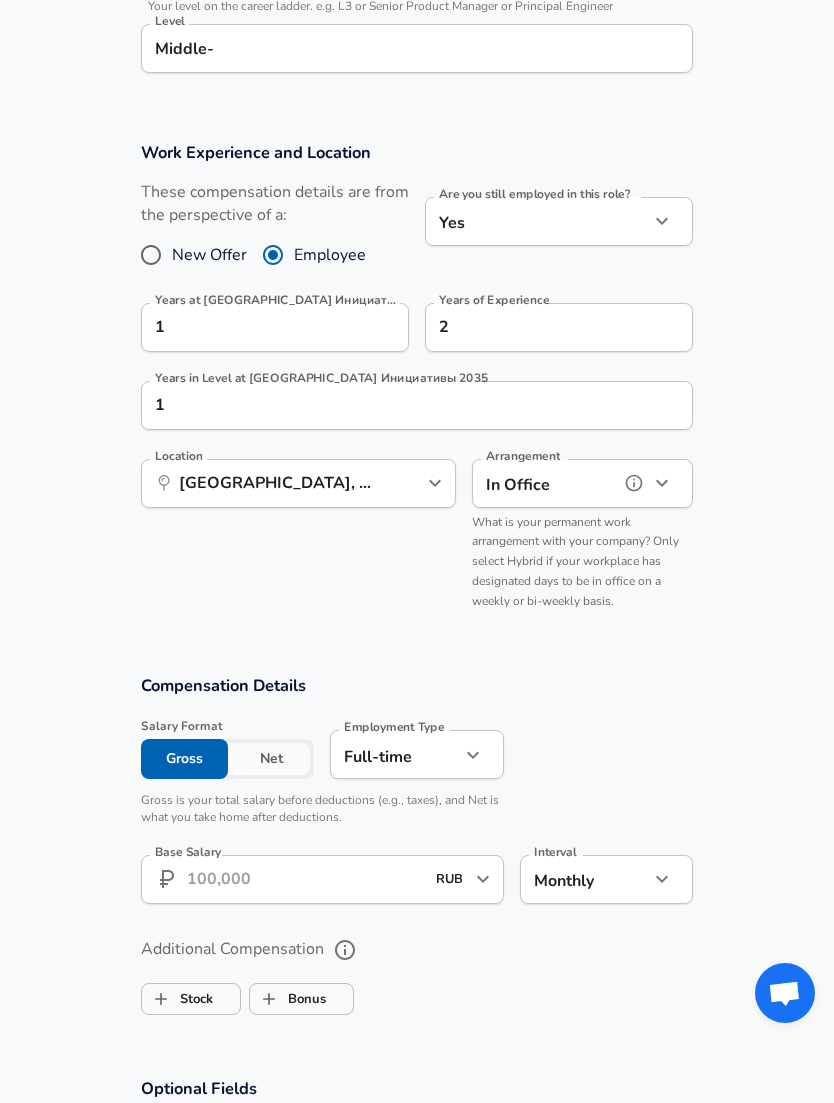click at bounding box center [662, 483] 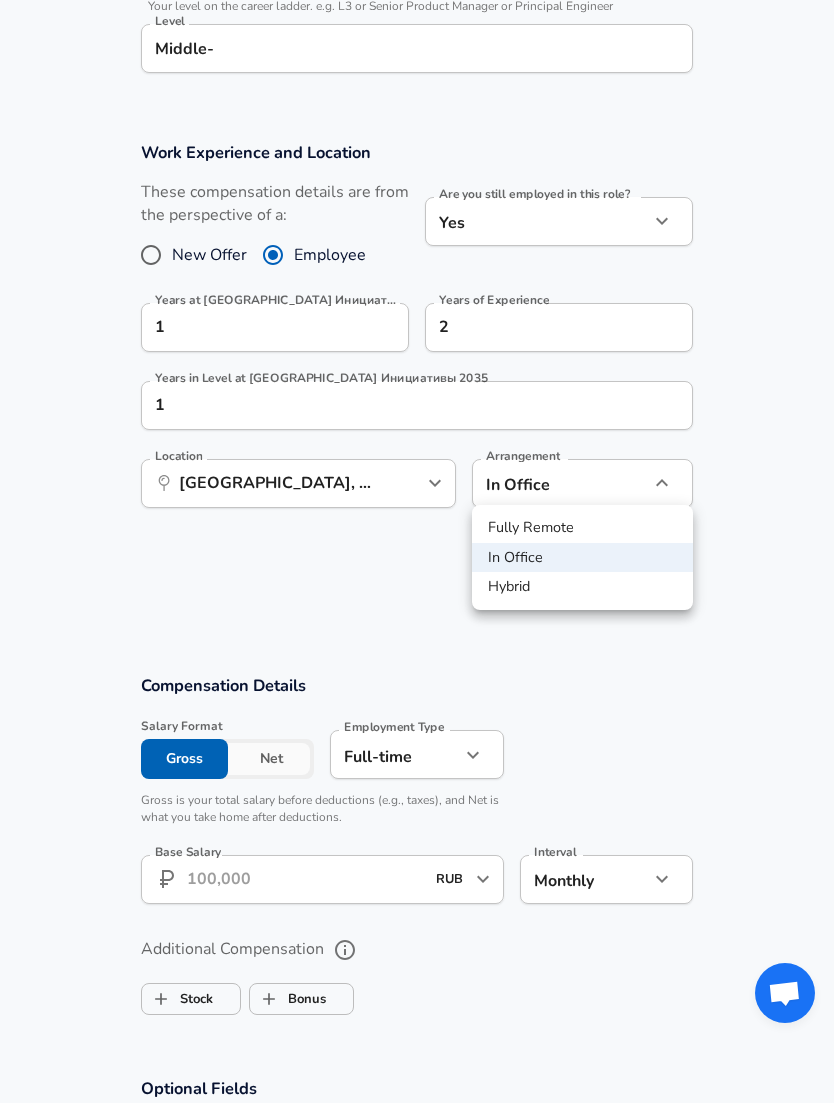 click on "Fully Remote" at bounding box center (582, 528) 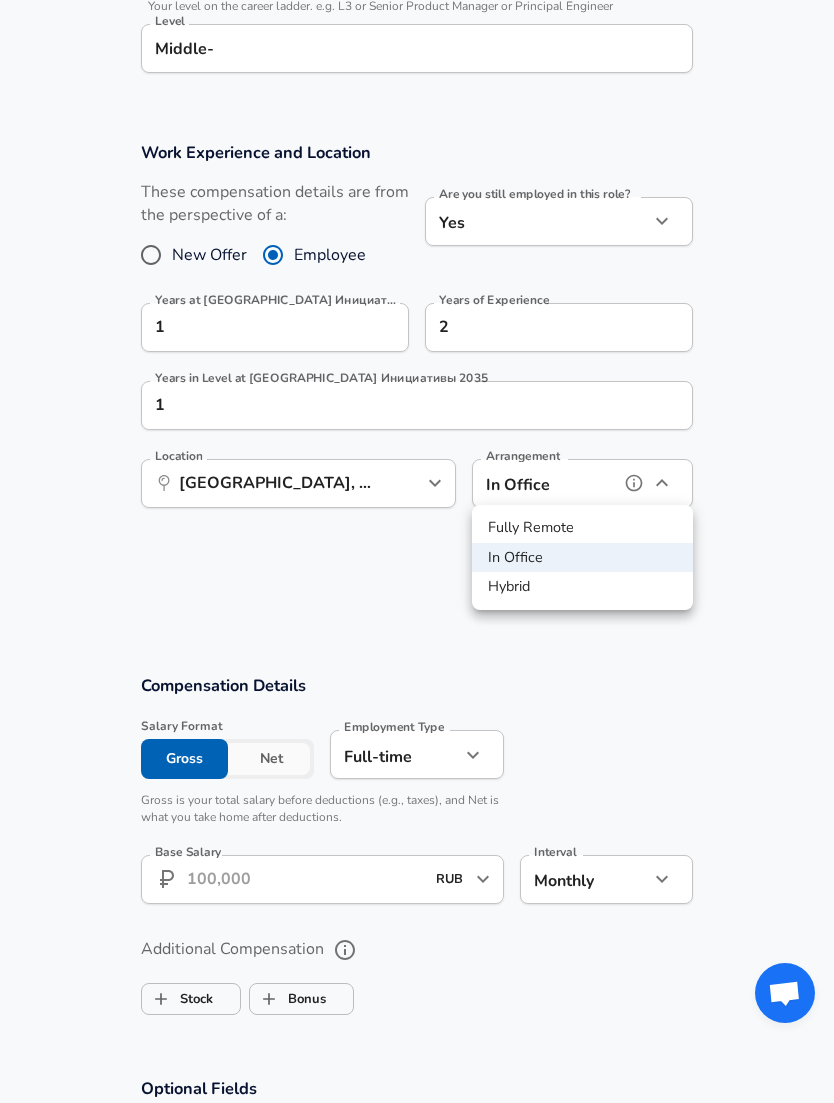 type on "remote" 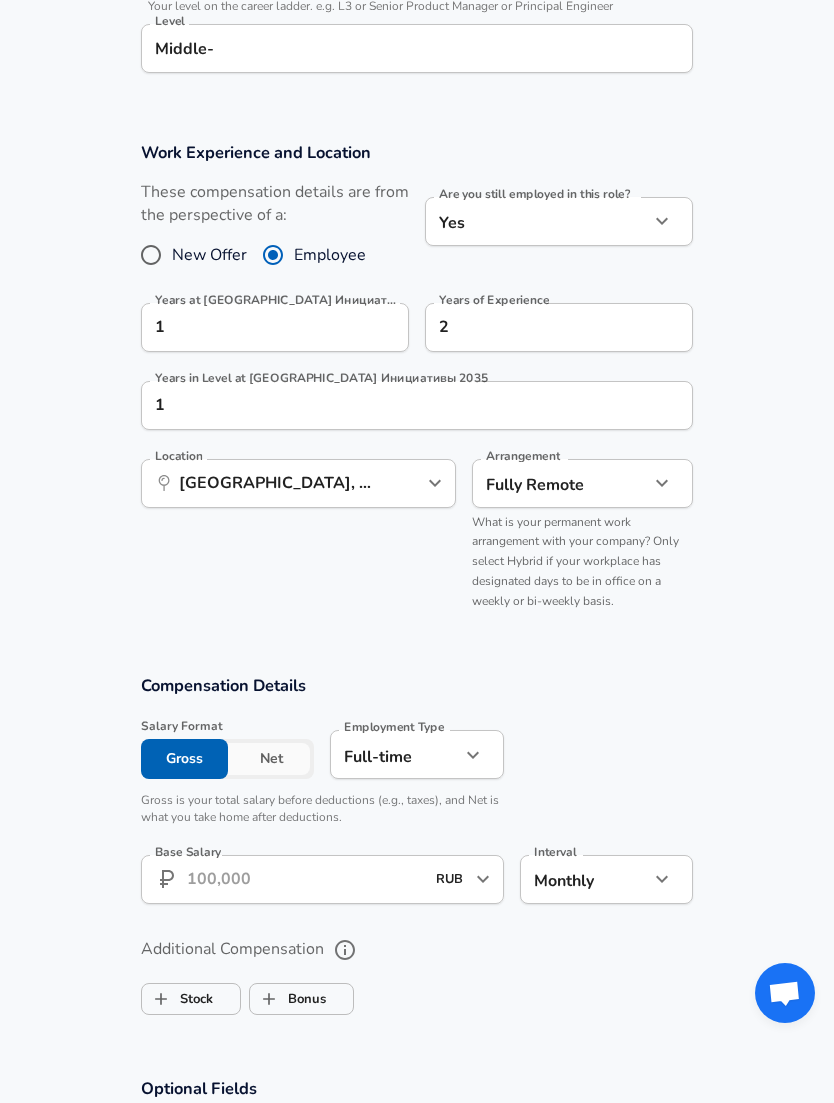 click on "Net" at bounding box center [271, 759] 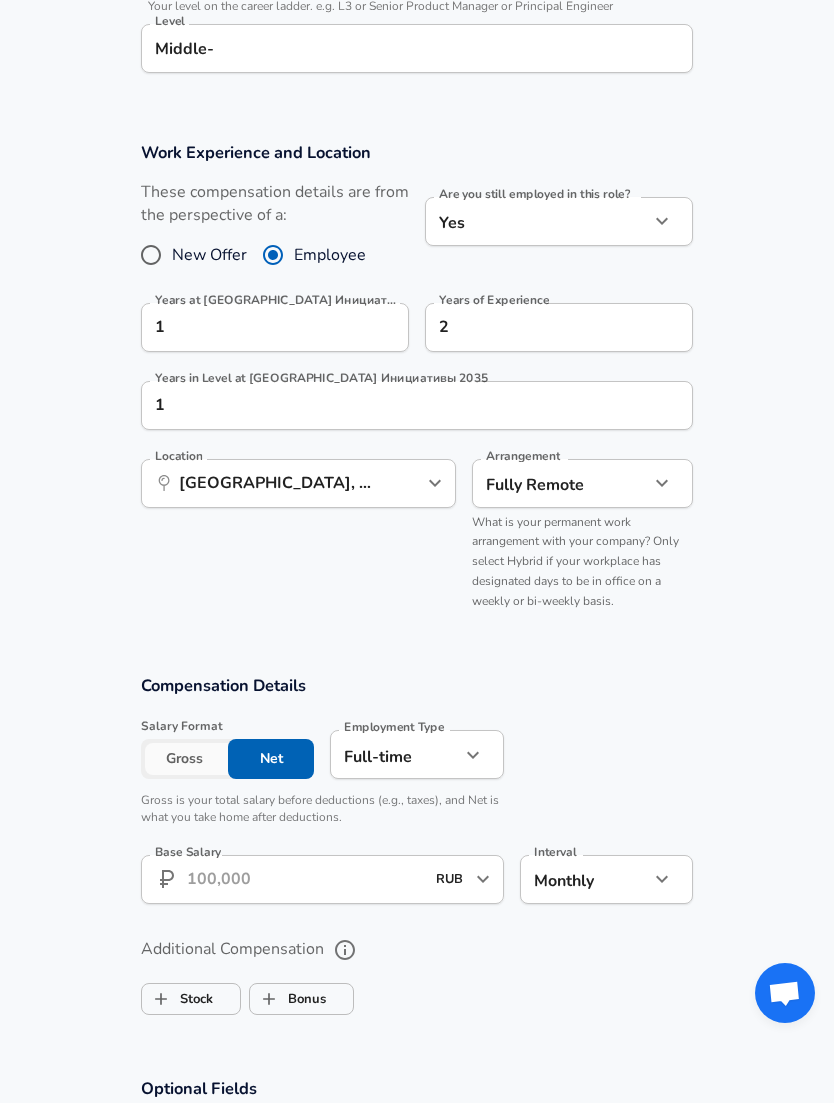 click on "Base Salary" at bounding box center [305, 879] 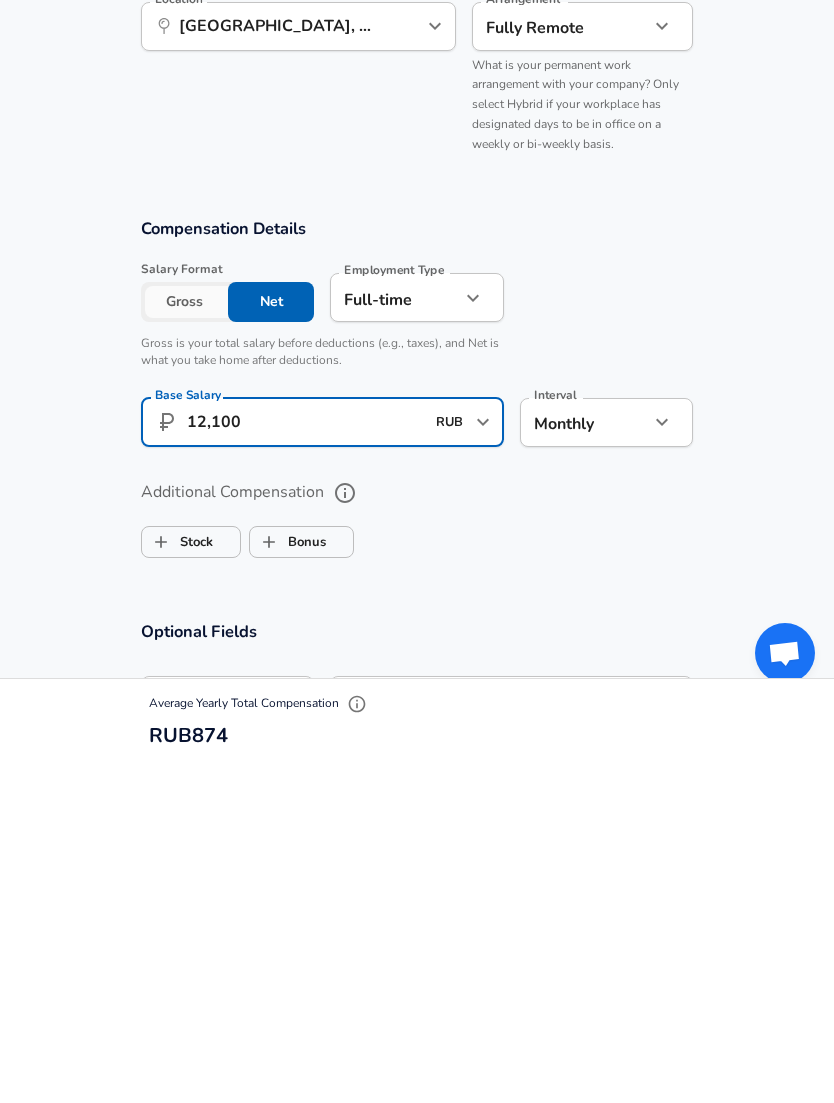 type on "121,000" 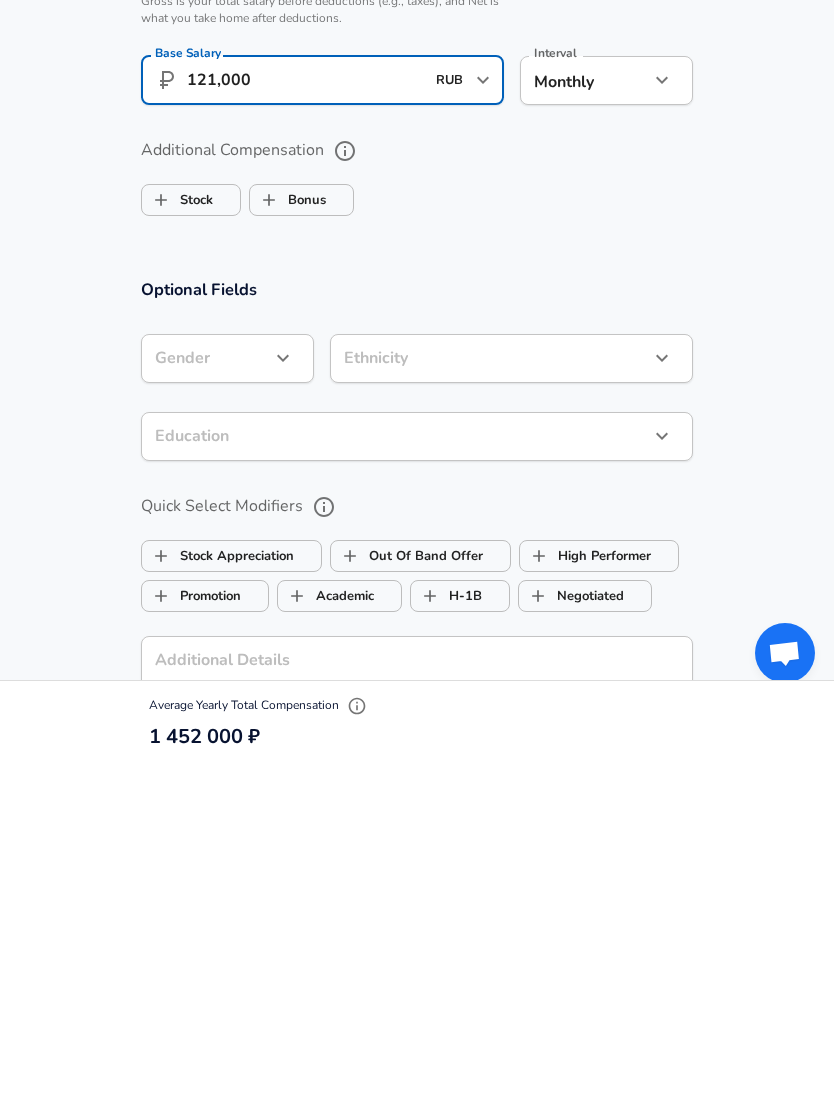 scroll, scrollTop: 1386, scrollLeft: 0, axis: vertical 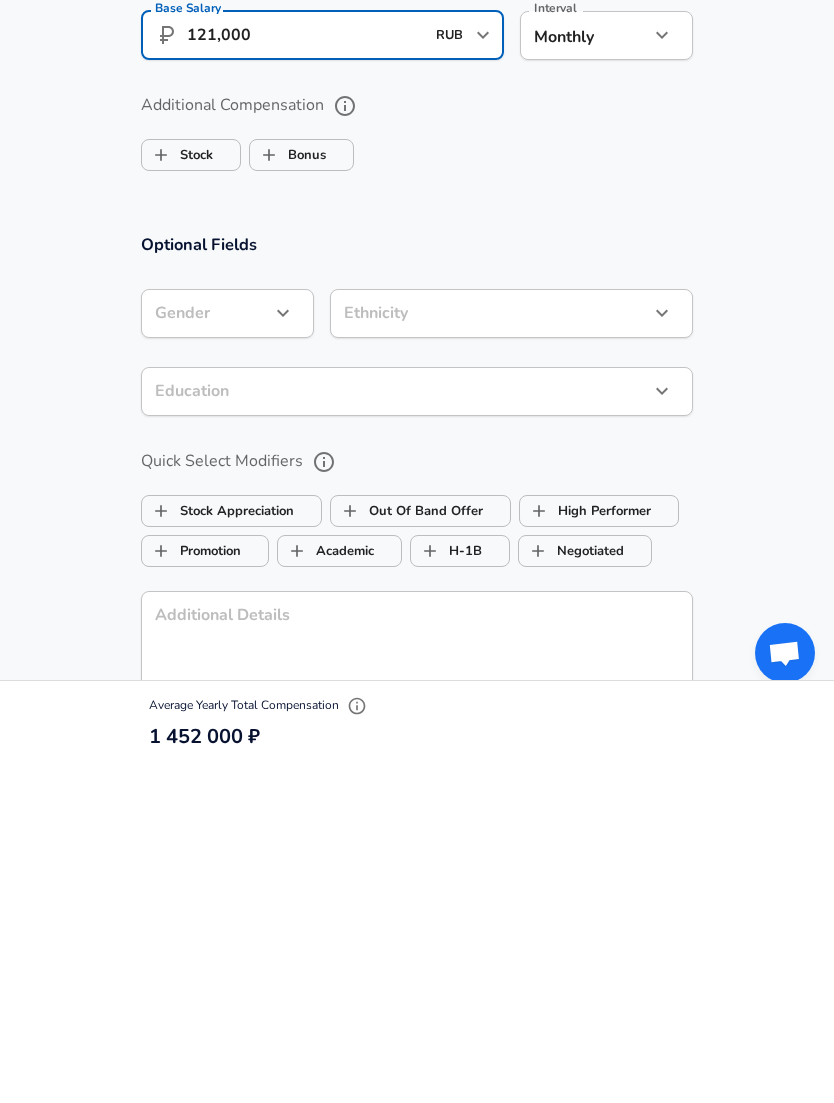 click on "Restart Add Your Salary Upload your offer letter   to verify your submission Enhance Privacy and Anonymity No Automatically hides specific fields until there are enough submissions to safely display the full details.   More Details Based on your submission and the data points that we have already collected, we will automatically hide and anonymize specific fields if there aren't enough data points to remain sufficiently anonymous. Company & Title Information   Enter the company you received your offer from Company Университет Национальной Технологической Инициативы 2035 Company   Select the title that closest resembles your official title. This should be similar to the title that was present on your offer letter. Title Data Engineer Title   Select a job family that best fits your role. If you can't find one, select 'Other' to enter a custom job family Job Family Data Scientist Job Family Select Specialization Other Other Select Specialization   Education   Level" at bounding box center [417, -835] 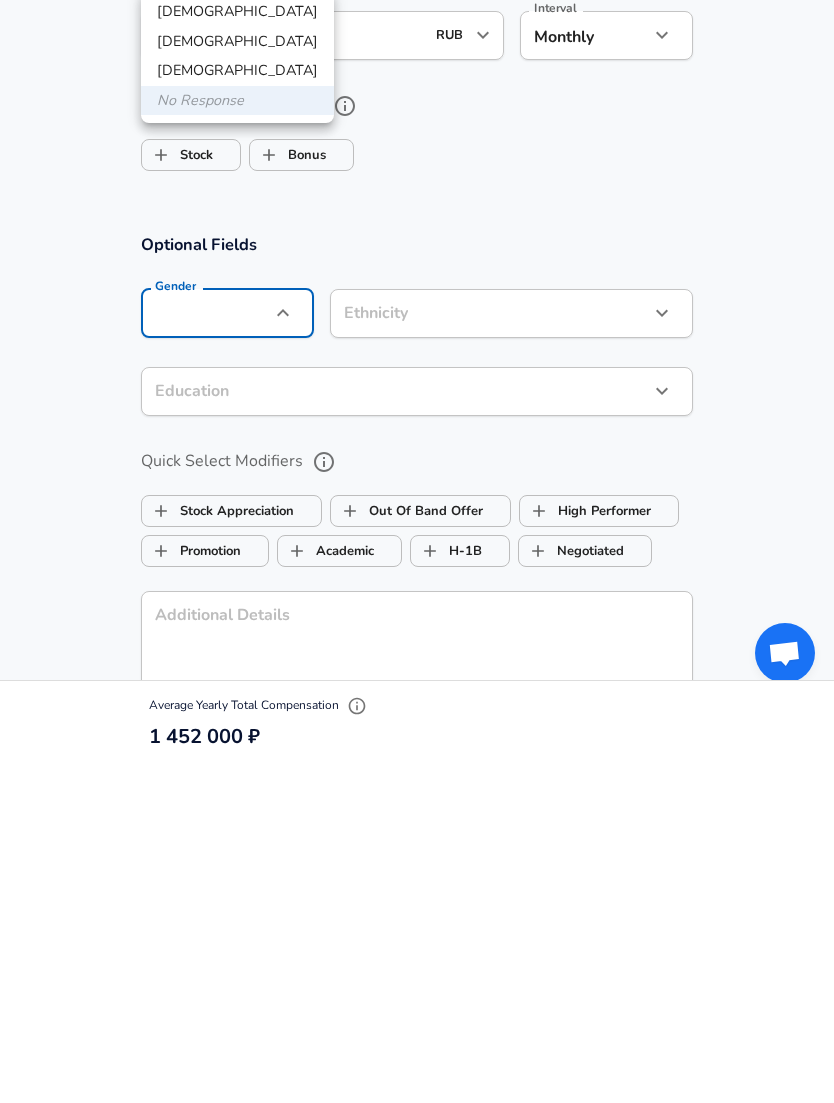 scroll, scrollTop: 1726, scrollLeft: 0, axis: vertical 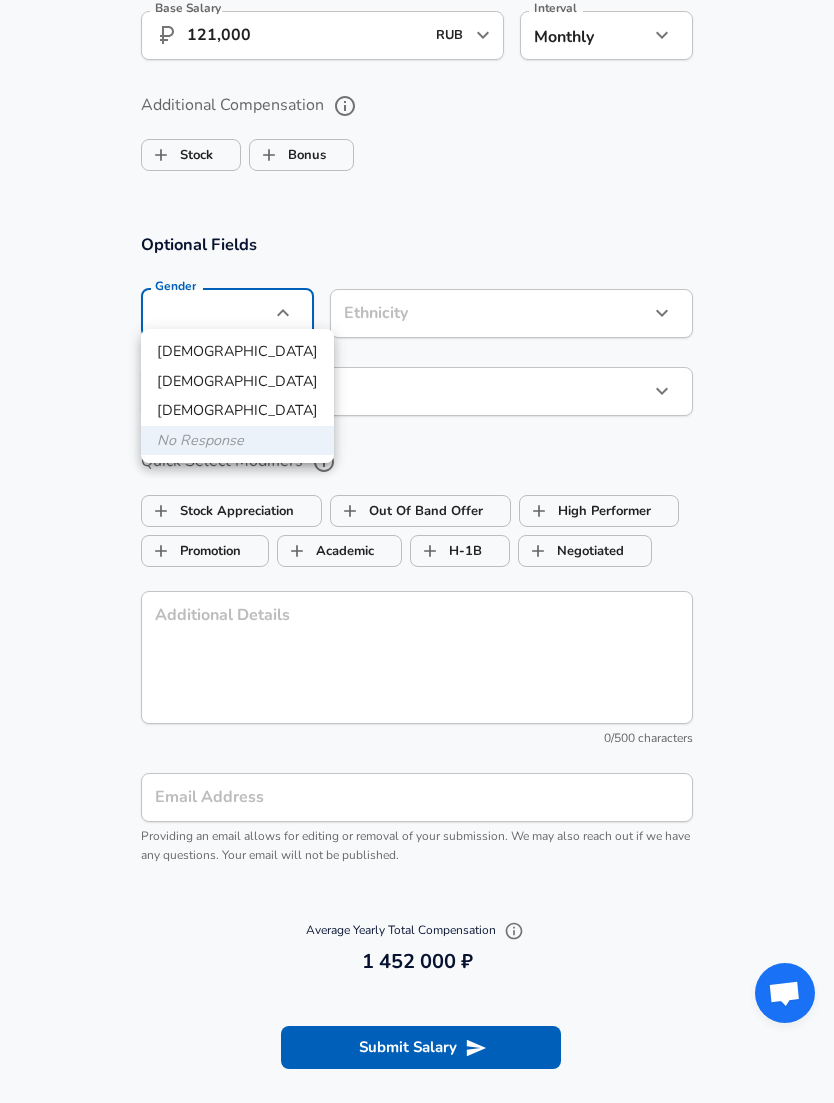 click on "[DEMOGRAPHIC_DATA]" at bounding box center [237, 382] 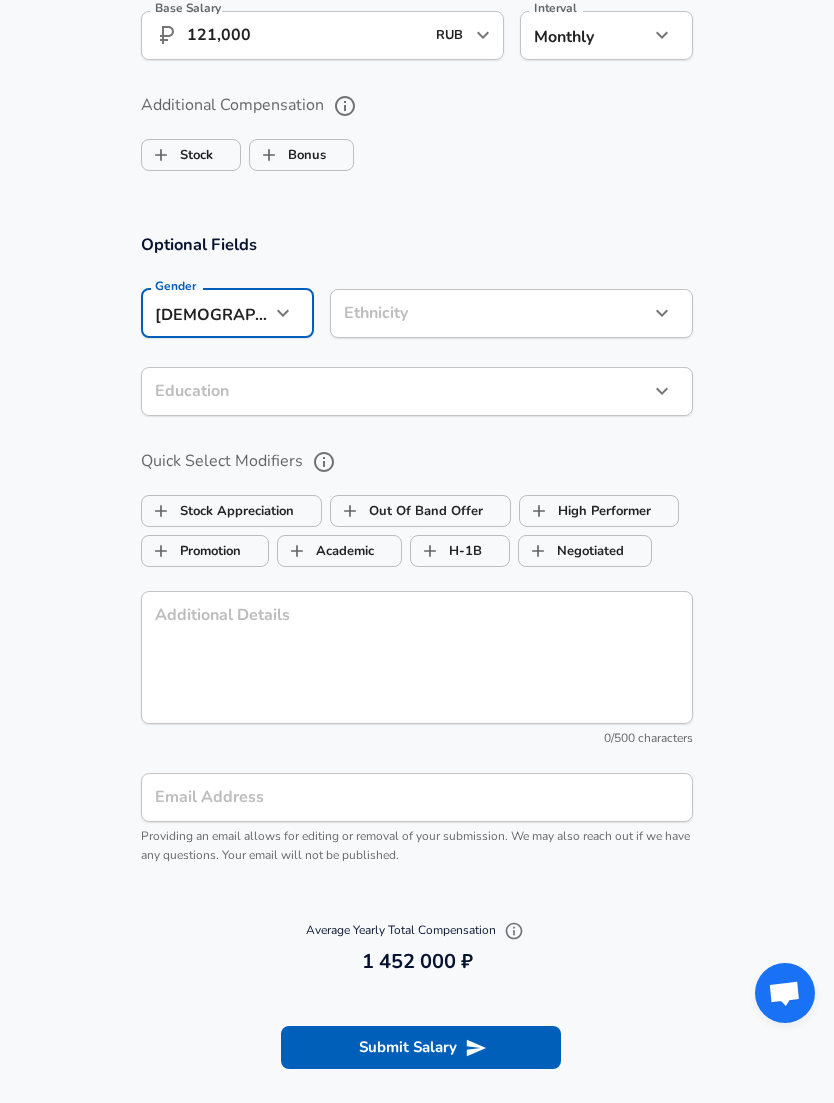 type on "[DEMOGRAPHIC_DATA]" 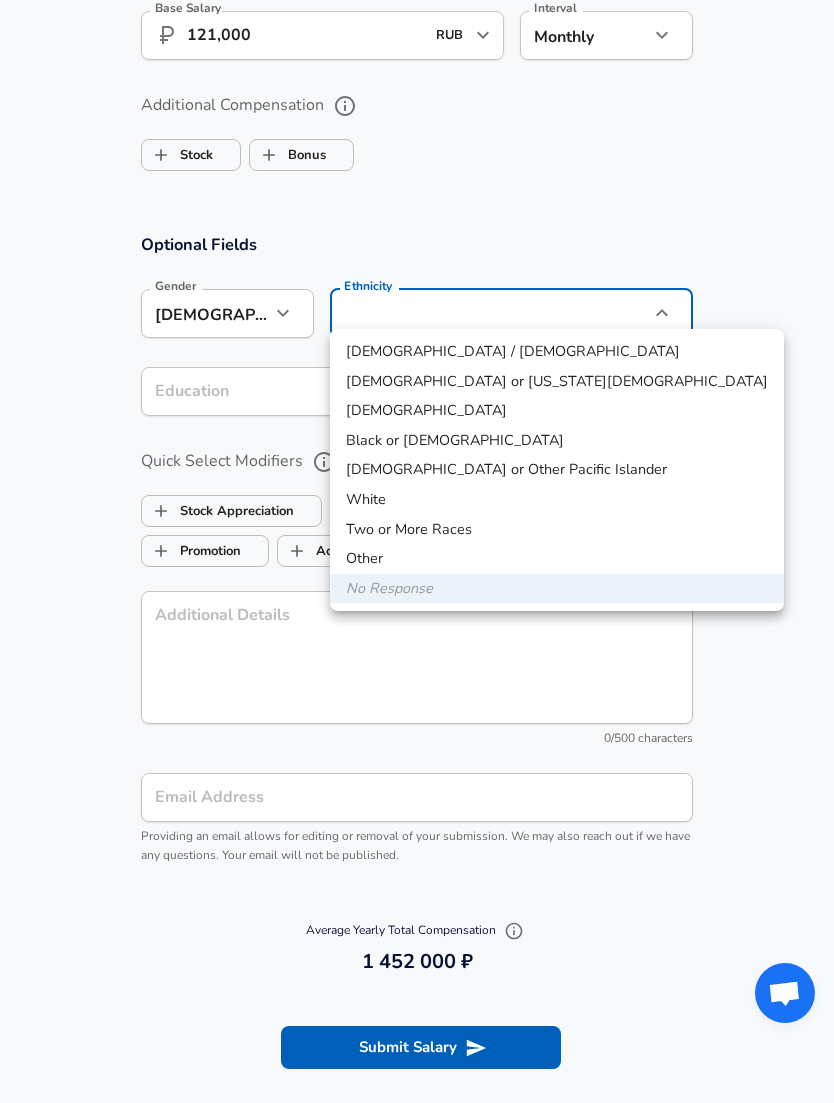 click on "White" at bounding box center [557, 500] 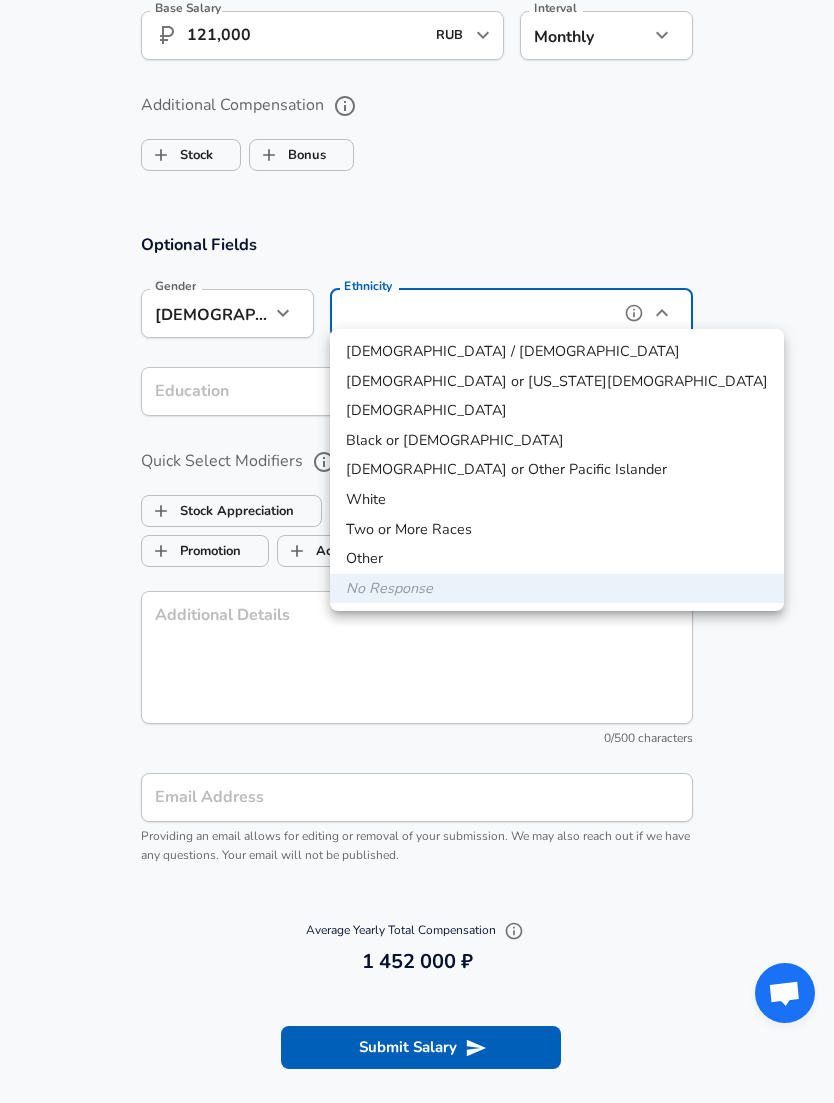 type on "White" 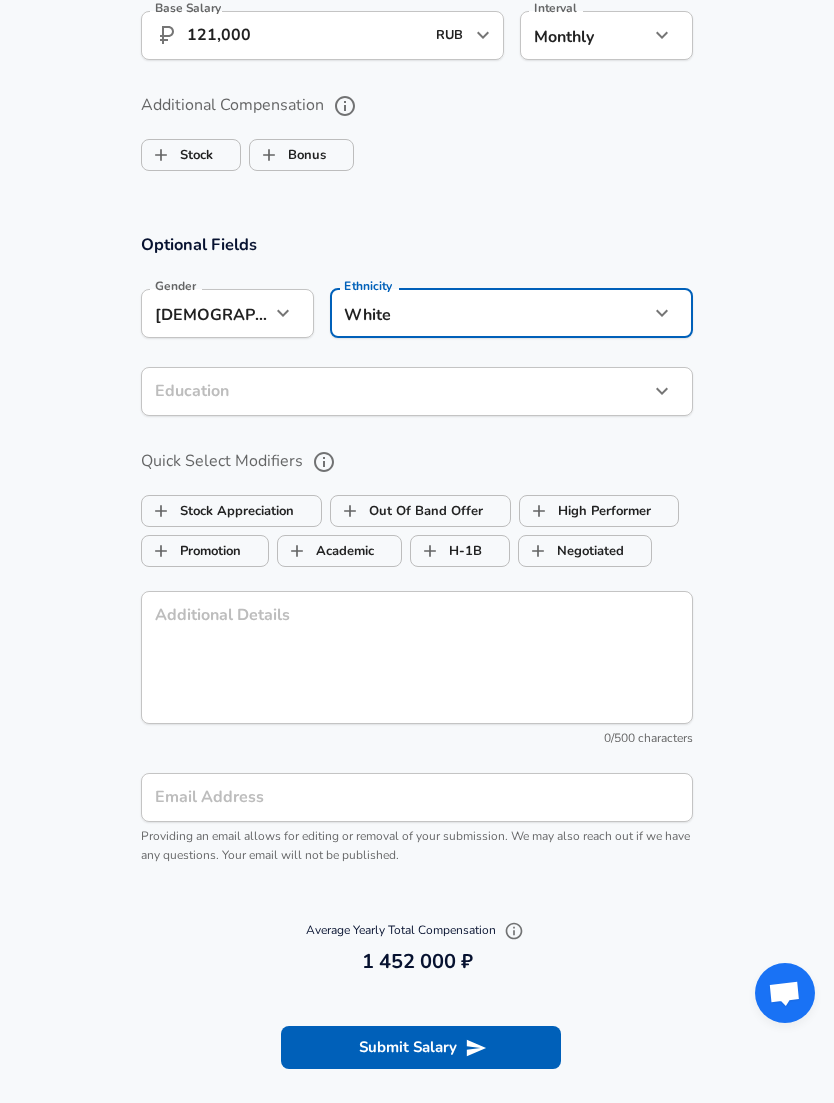 click on "Restart Add Your Salary Upload your offer letter   to verify your submission Enhance Privacy and Anonymity No Automatically hides specific fields until there are enough submissions to safely display the full details.   More Details Based on your submission and the data points that we have already collected, we will automatically hide and anonymize specific fields if there aren't enough data points to remain sufficiently anonymous. Company & Title Information   Enter the company you received your offer from Company Университет Национальной Технологической Инициативы 2035 Company   Select the title that closest resembles your official title. This should be similar to the title that was present on your offer letter. Title Data Engineer Title   Select a job family that best fits your role. If you can't find one, select 'Other' to enter a custom job family Job Family Data Scientist Job Family Select Specialization Other Other Select Specialization   Education   Level" at bounding box center (417, -1175) 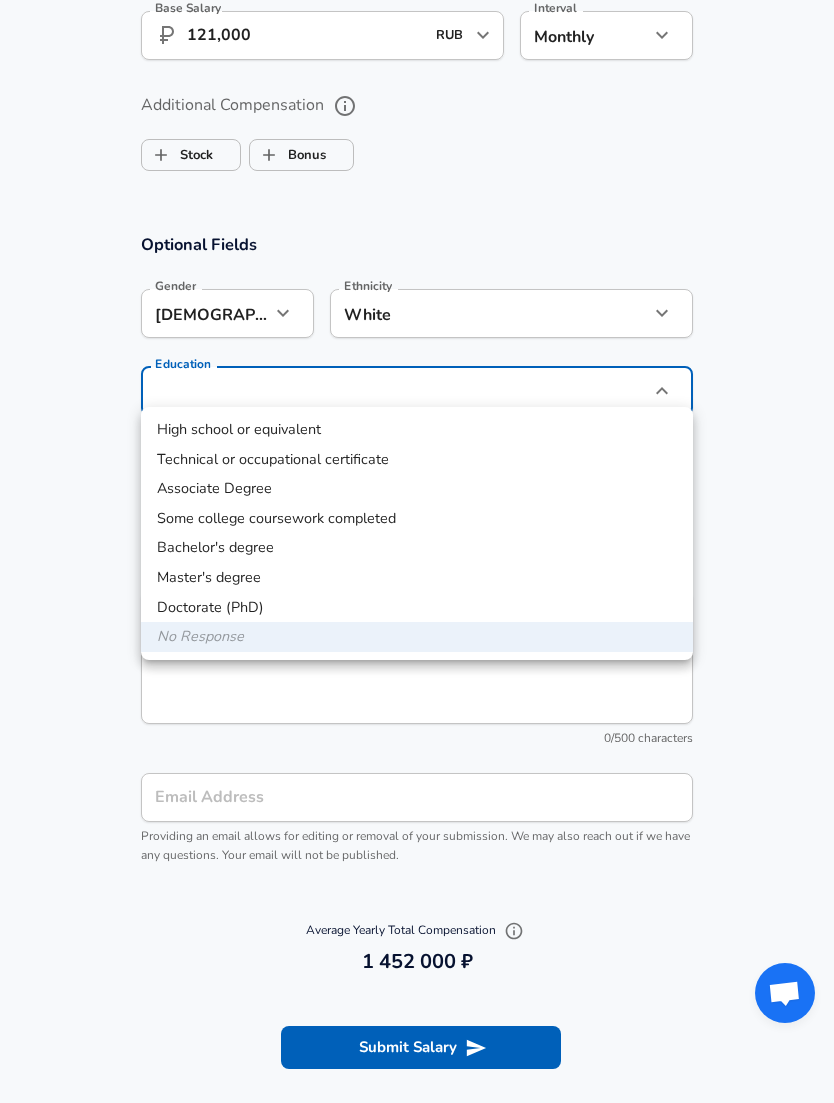 click on "Master's degree" at bounding box center (417, 578) 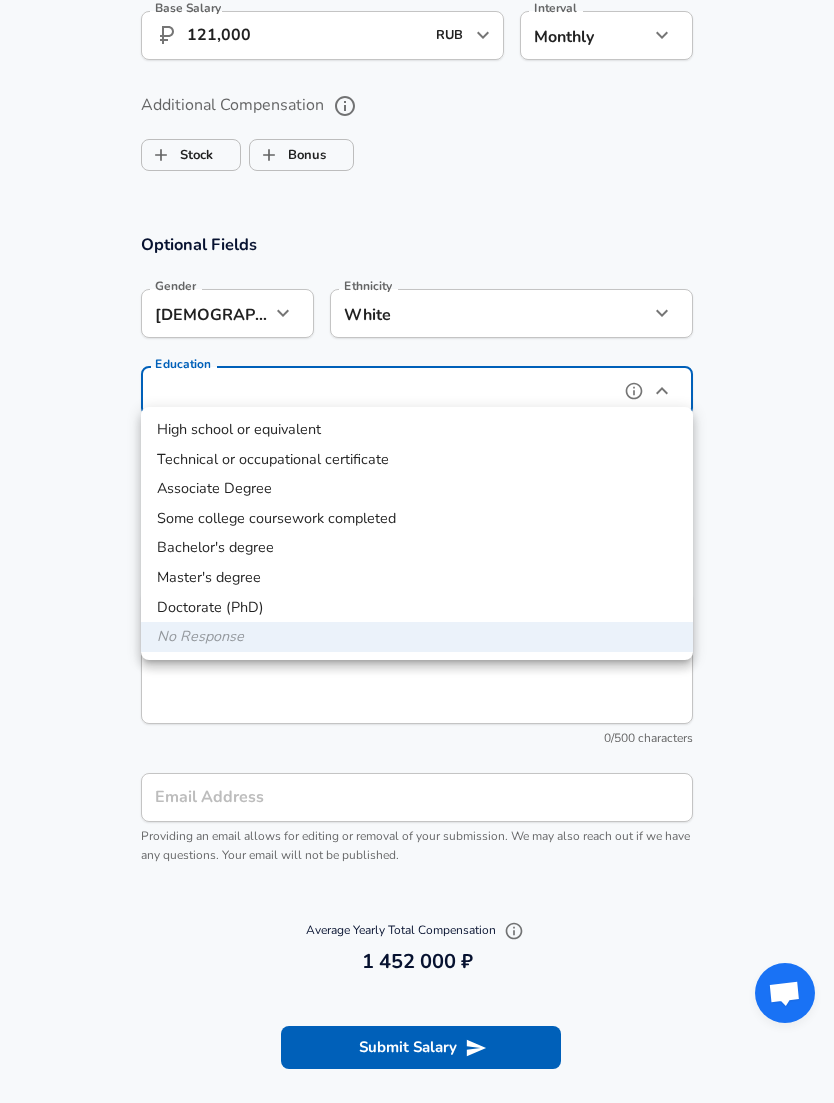 type on "Masters degree" 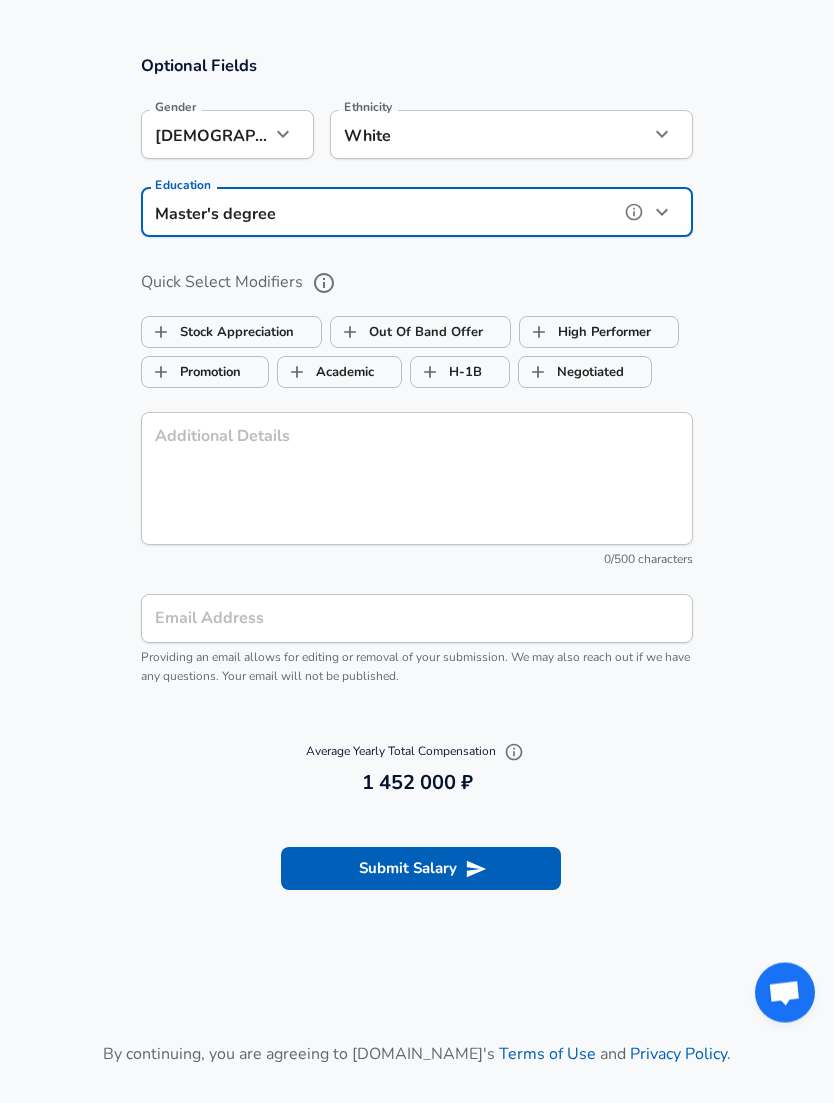 scroll, scrollTop: 1906, scrollLeft: 0, axis: vertical 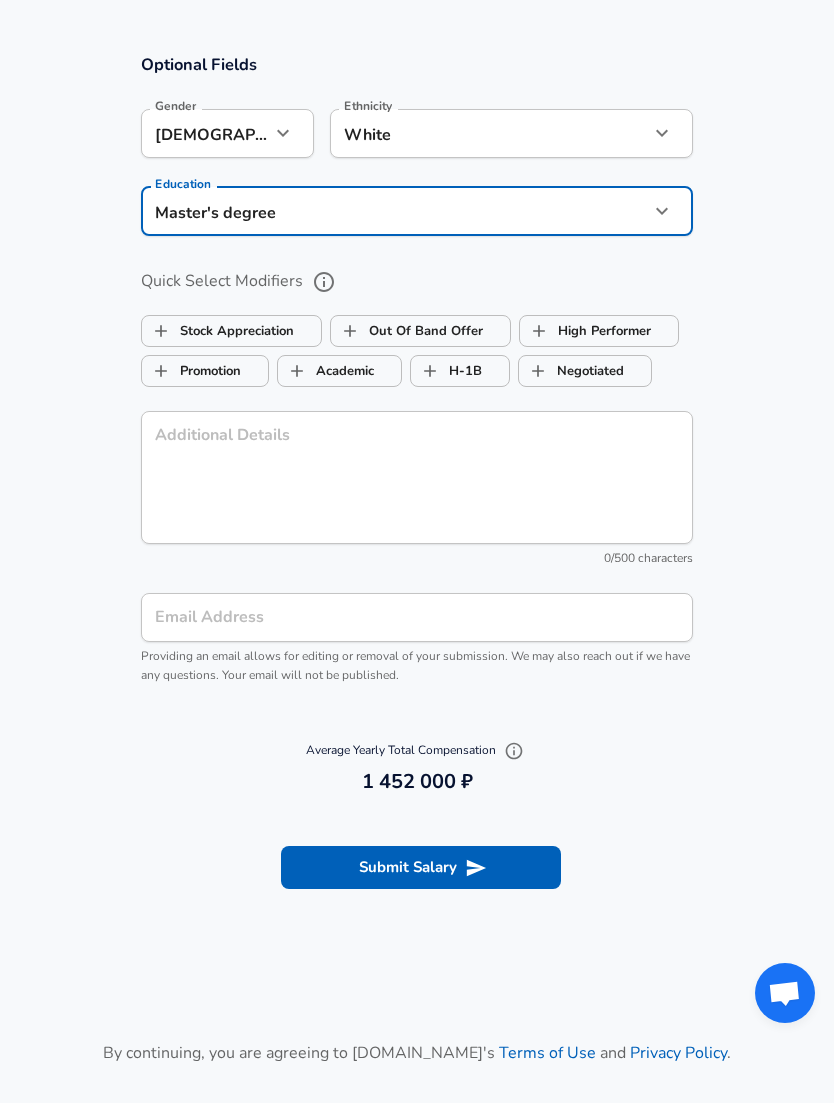 click on "Submit Salary" at bounding box center (421, 867) 